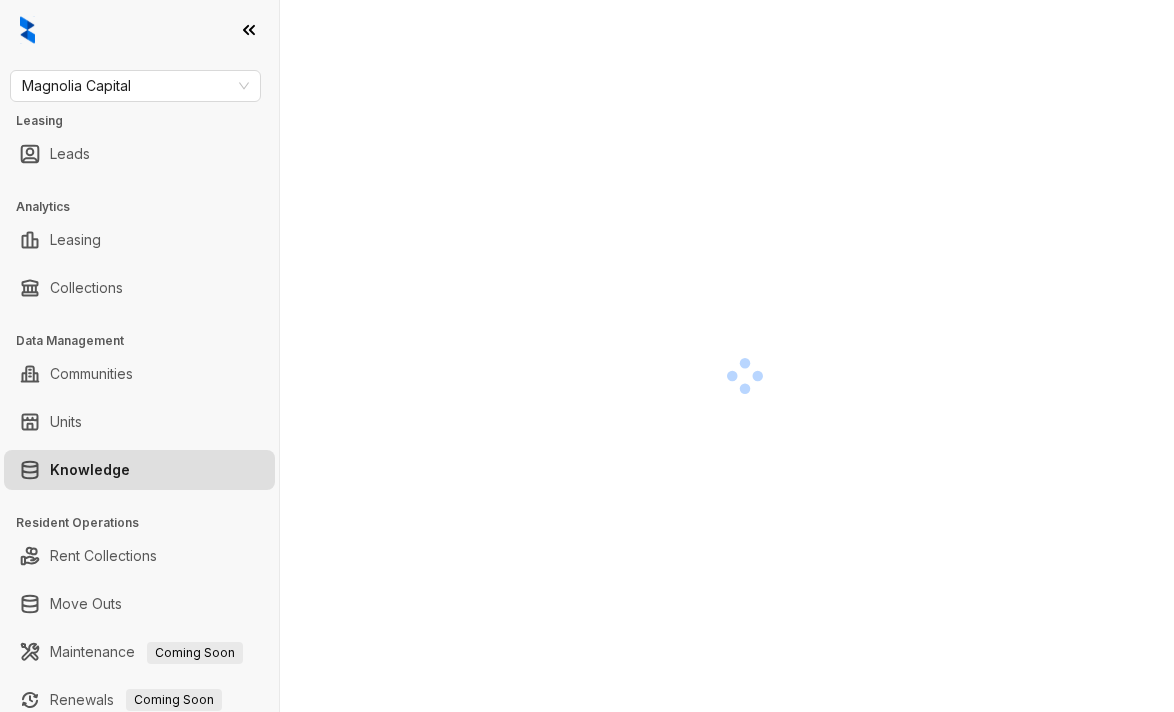 scroll, scrollTop: 0, scrollLeft: 0, axis: both 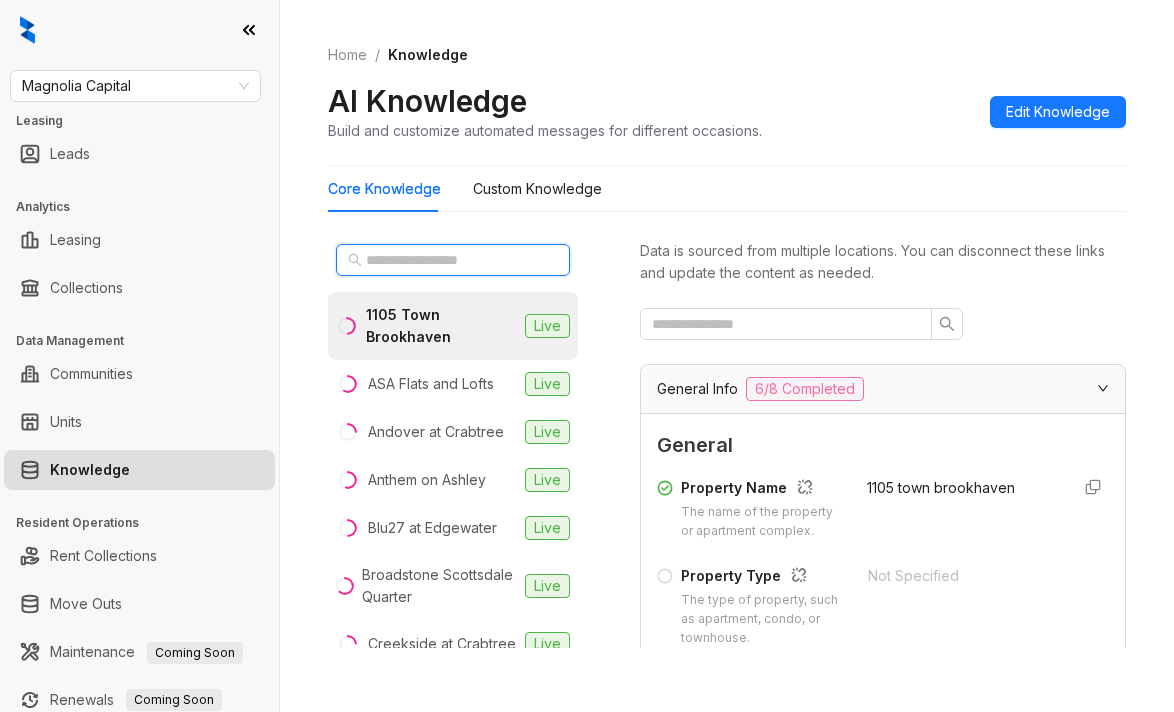 click at bounding box center (454, 260) 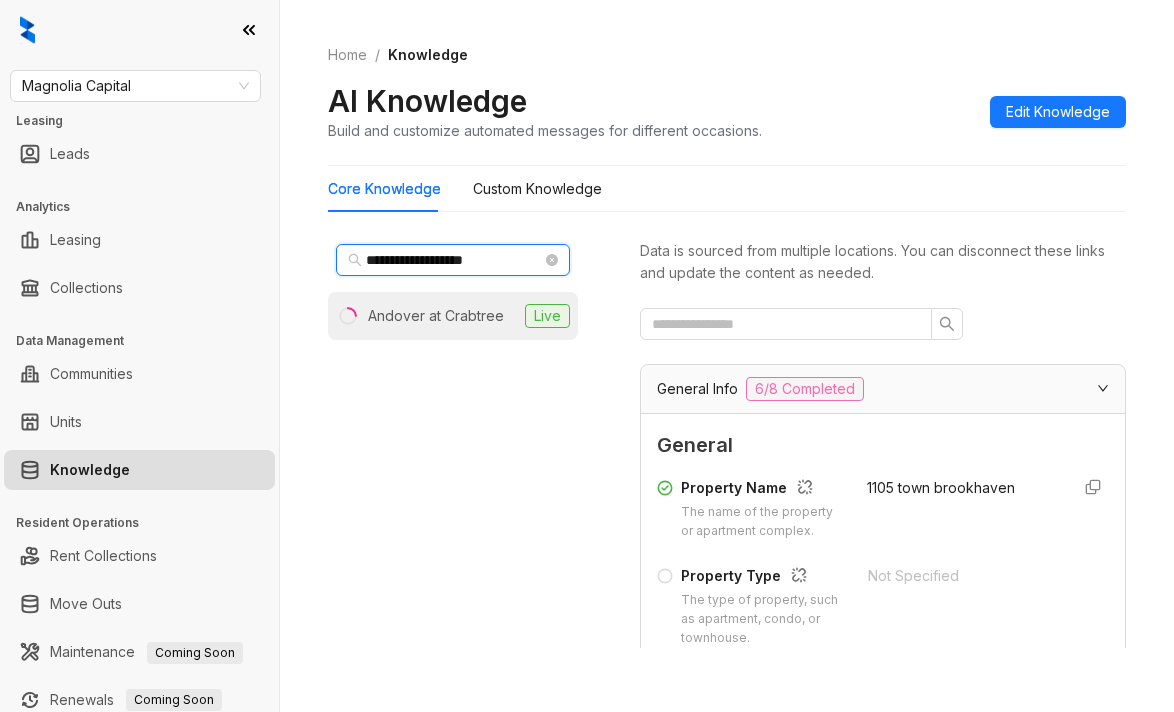 type on "**********" 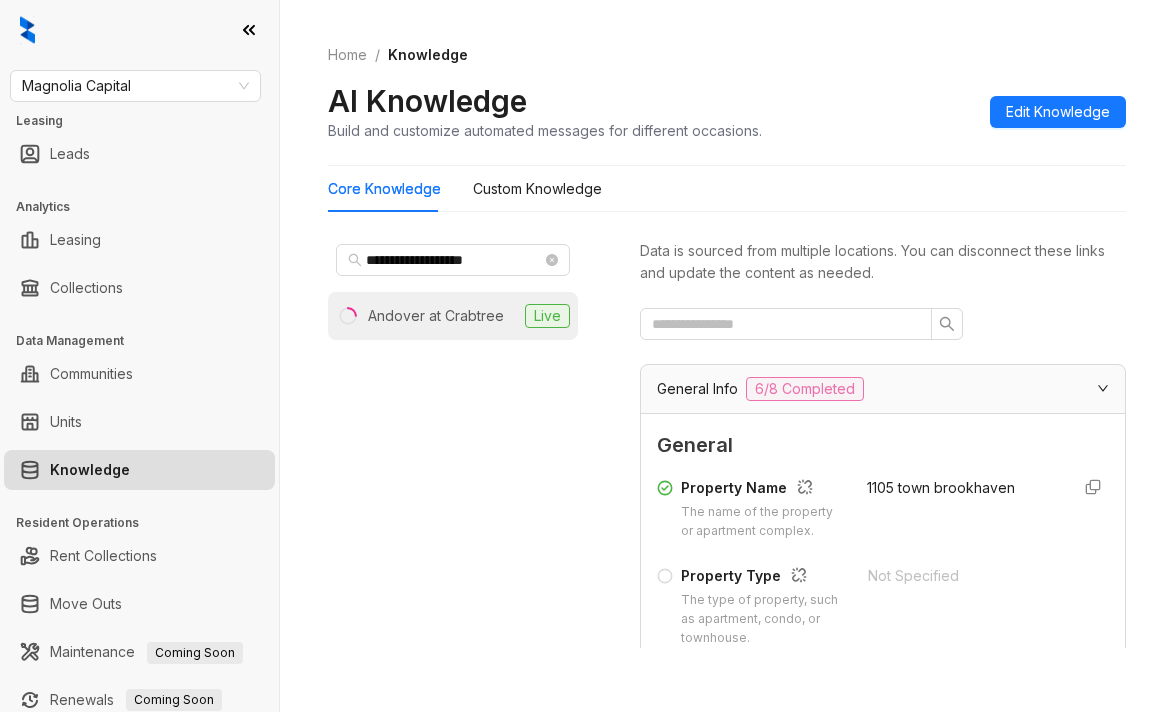 click on "Andover at Crabtree" at bounding box center [436, 316] 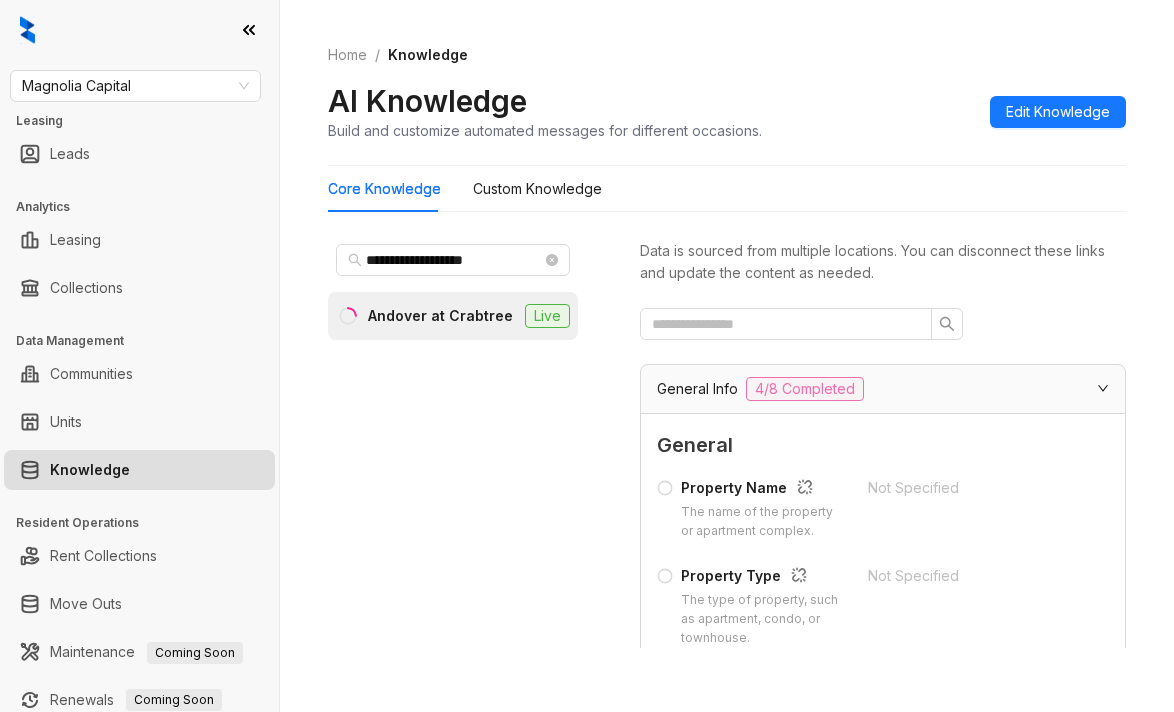 click on "Home  /  Knowledge AI Knowledge Build and customize automated messages for different occasions. Edit Knowledge" at bounding box center [727, 93] 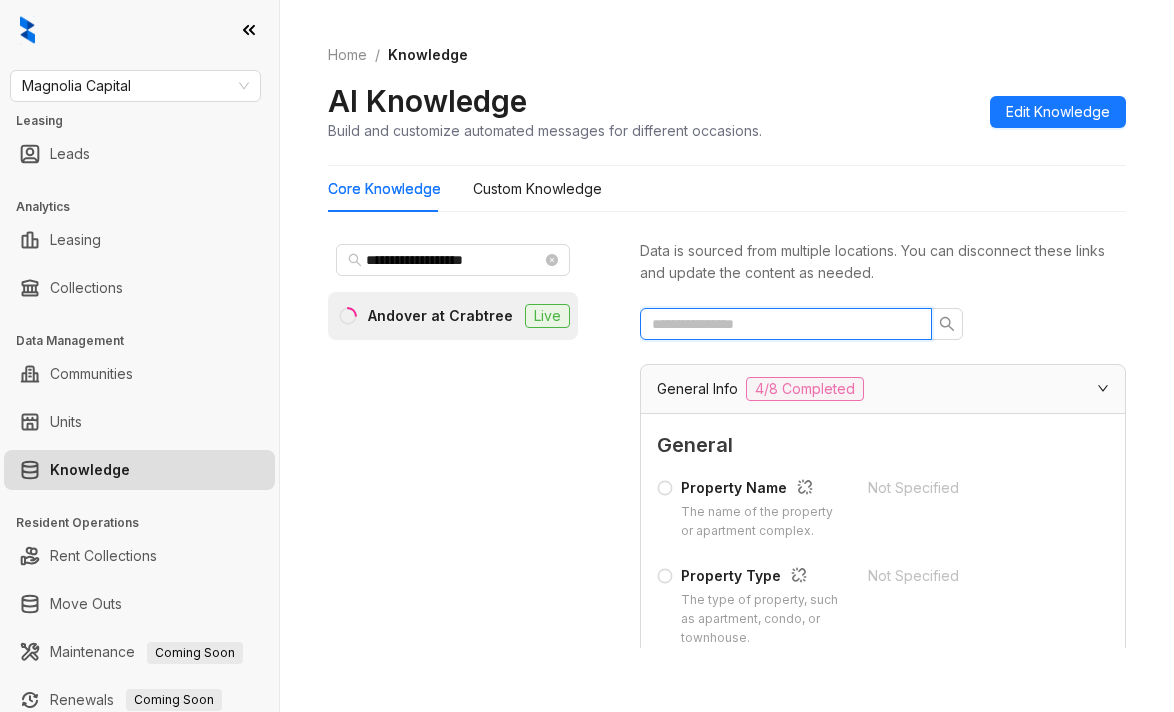 click at bounding box center (778, 324) 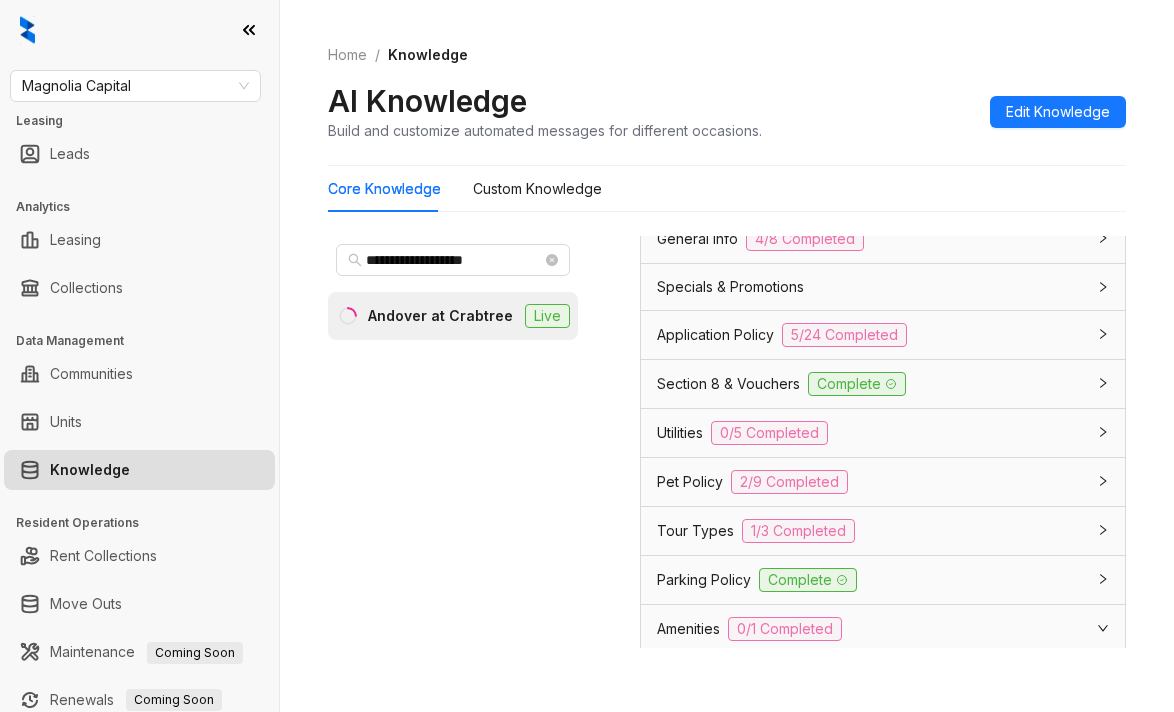 scroll, scrollTop: 0, scrollLeft: 0, axis: both 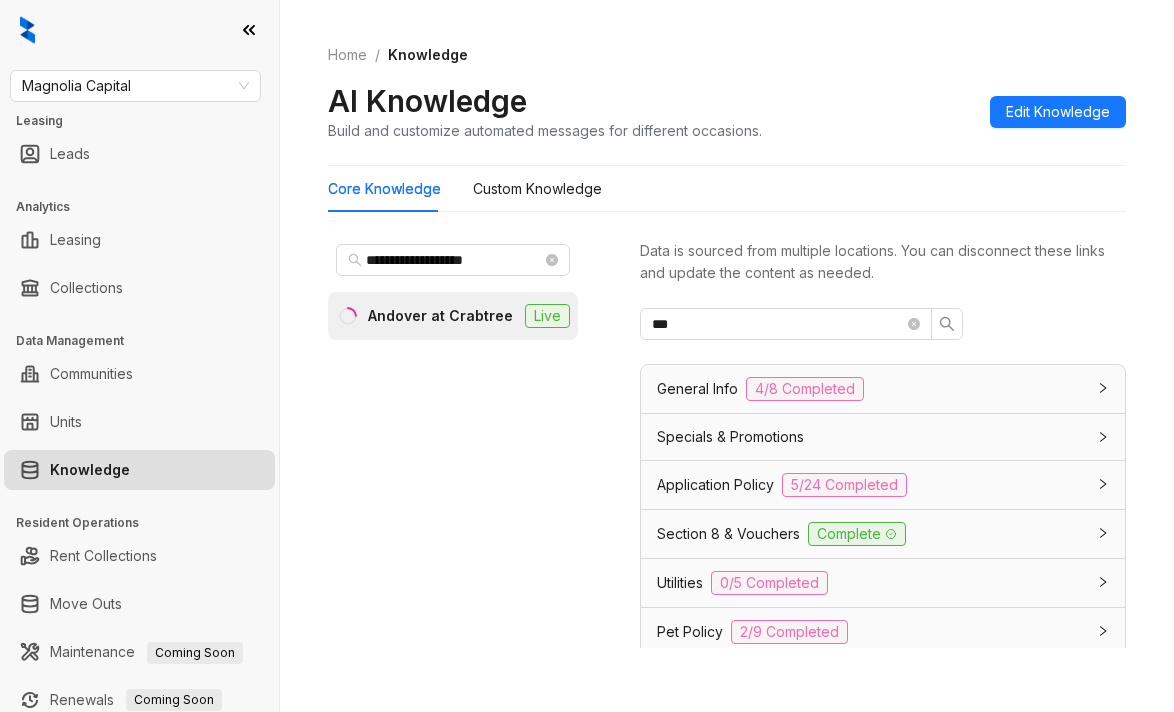 click on "General Info 4/8 Completed" at bounding box center (871, 389) 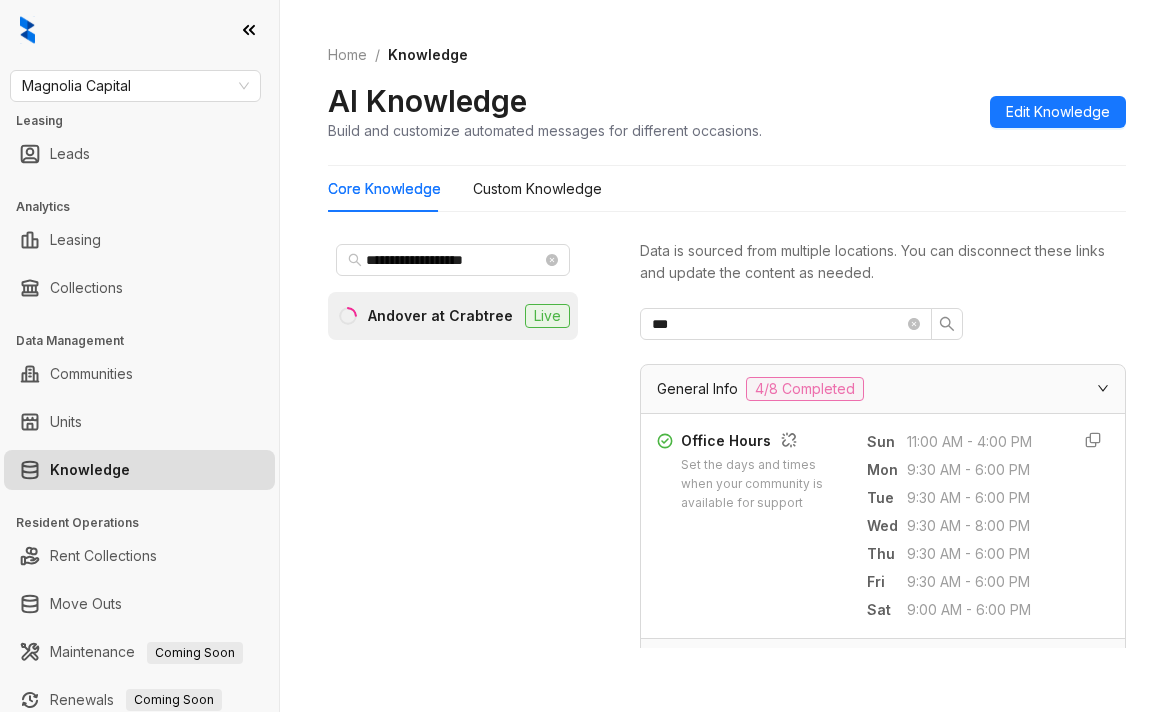 scroll, scrollTop: 100, scrollLeft: 0, axis: vertical 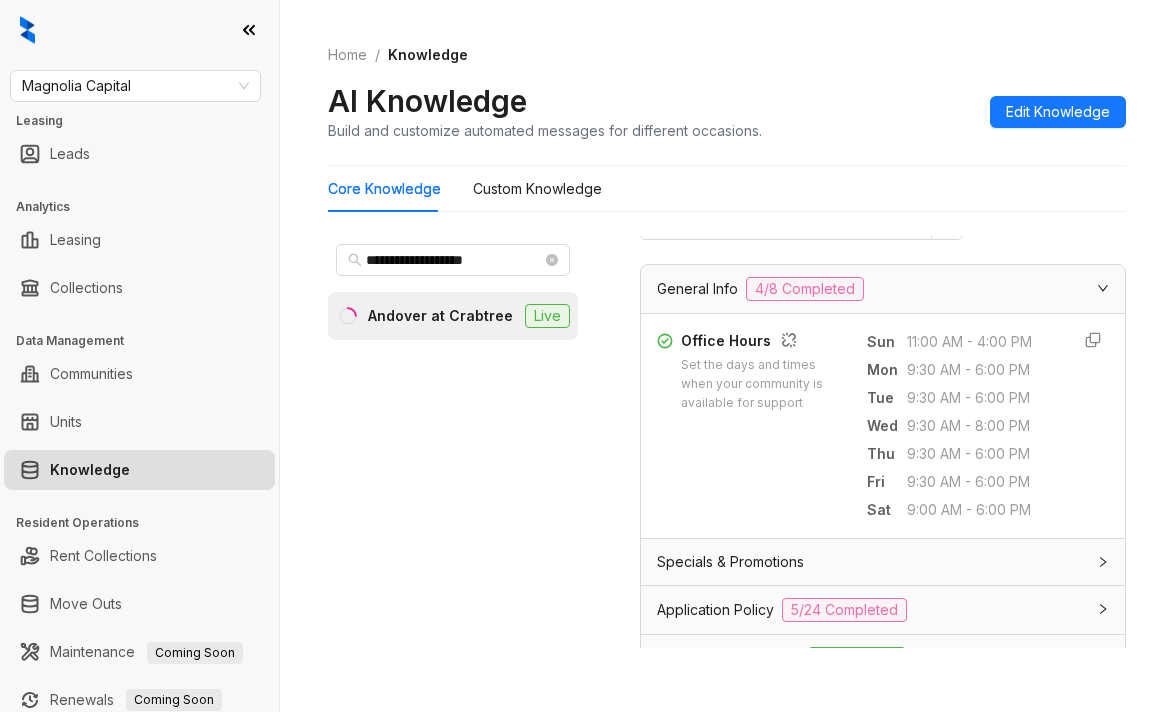 drag, startPoint x: 296, startPoint y: 146, endPoint x: 369, endPoint y: 157, distance: 73.82411 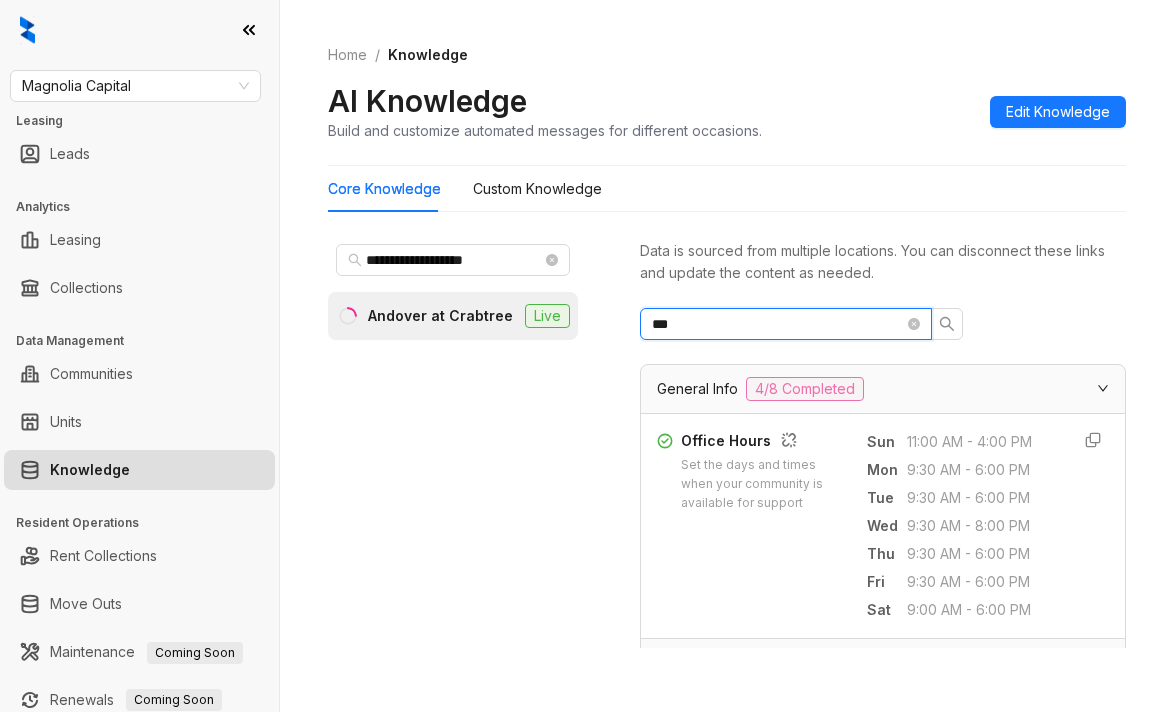 drag, startPoint x: 769, startPoint y: 317, endPoint x: 542, endPoint y: 291, distance: 228.48413 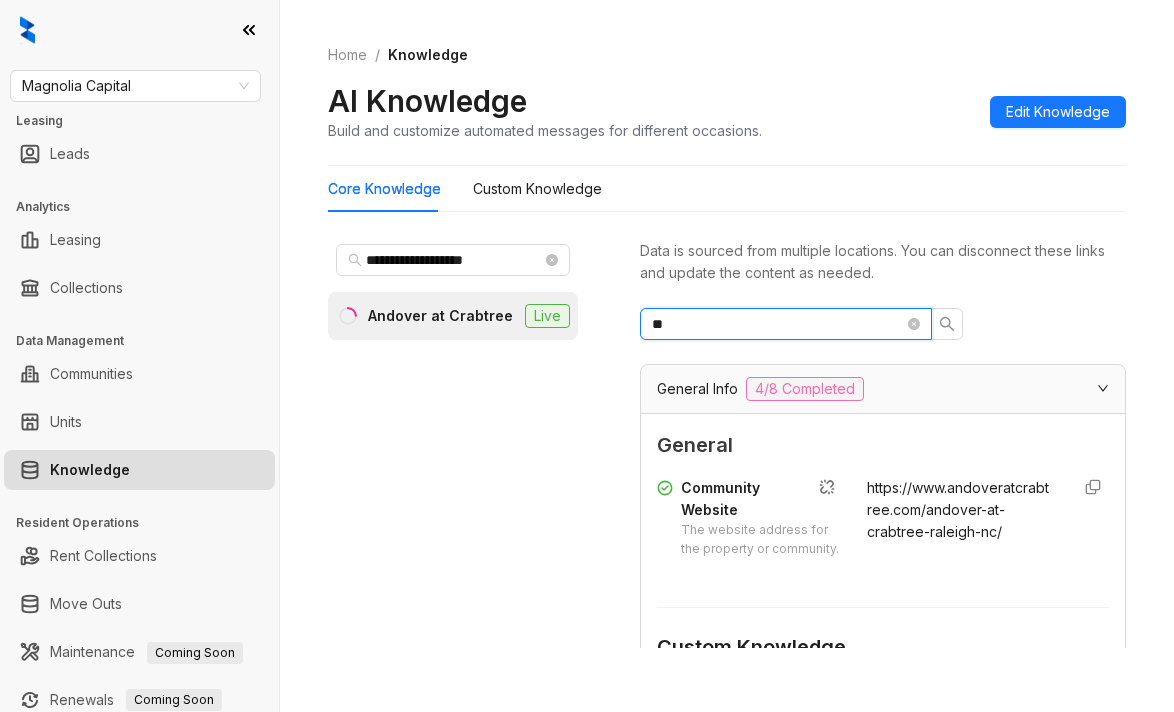 type on "**" 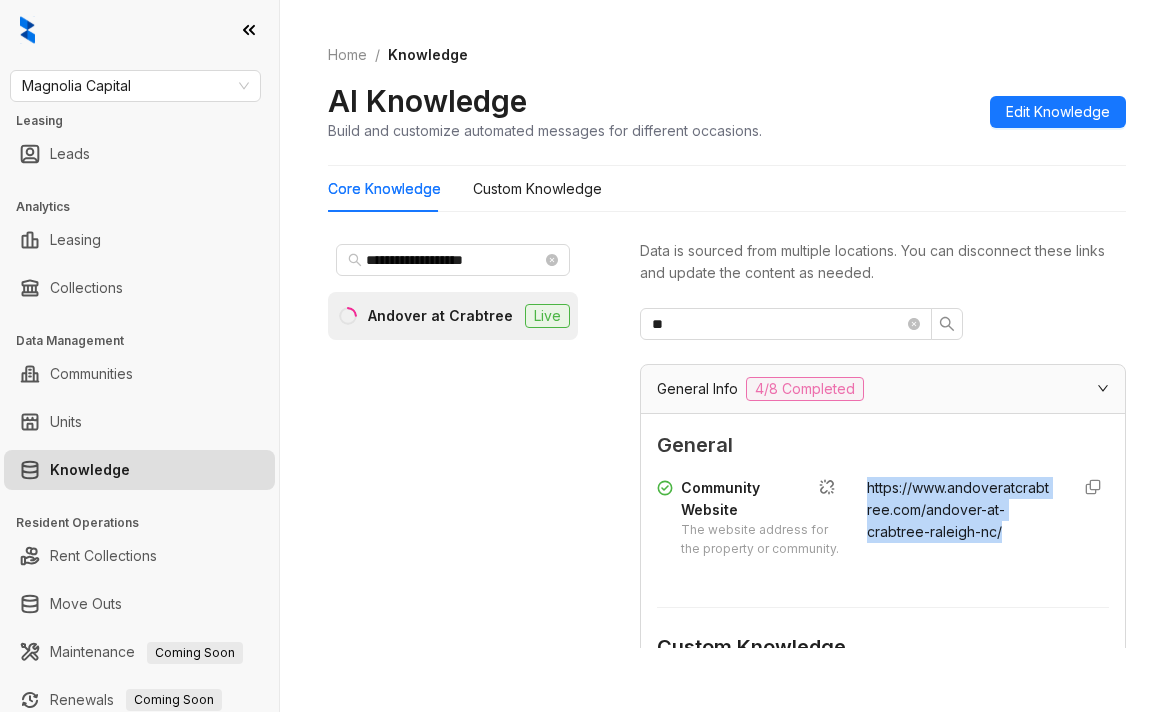 drag, startPoint x: 1012, startPoint y: 536, endPoint x: 843, endPoint y: 487, distance: 175.96022 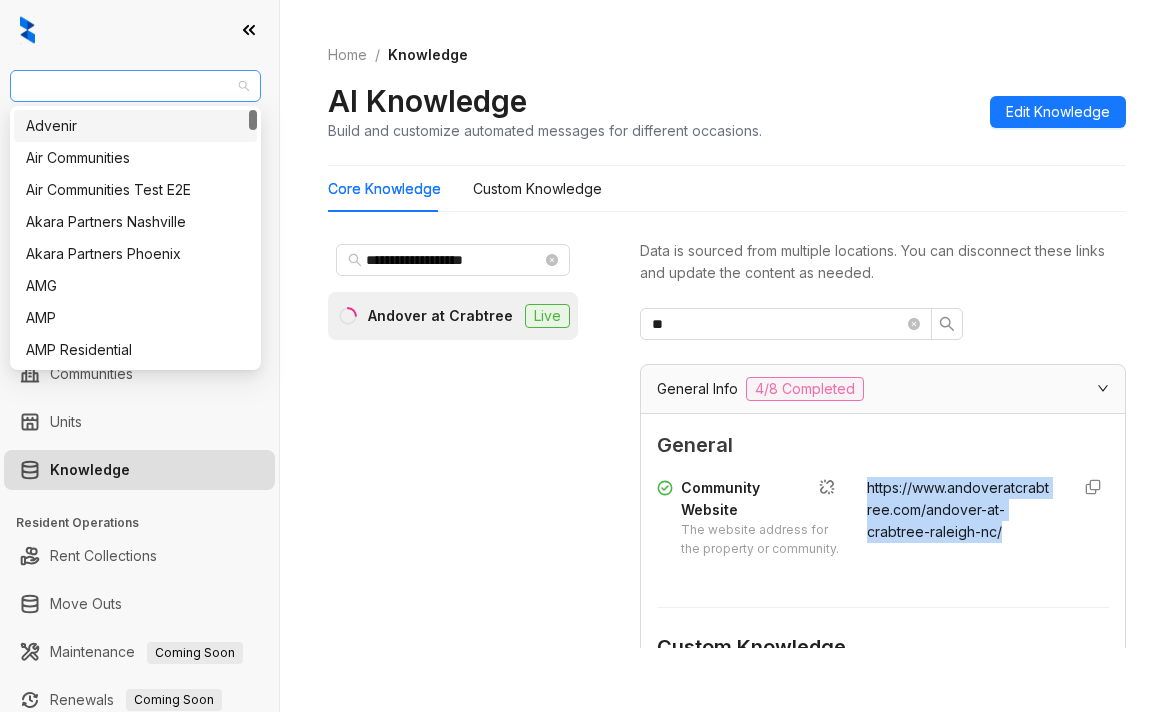 click on "Magnolia Capital" at bounding box center [135, 86] 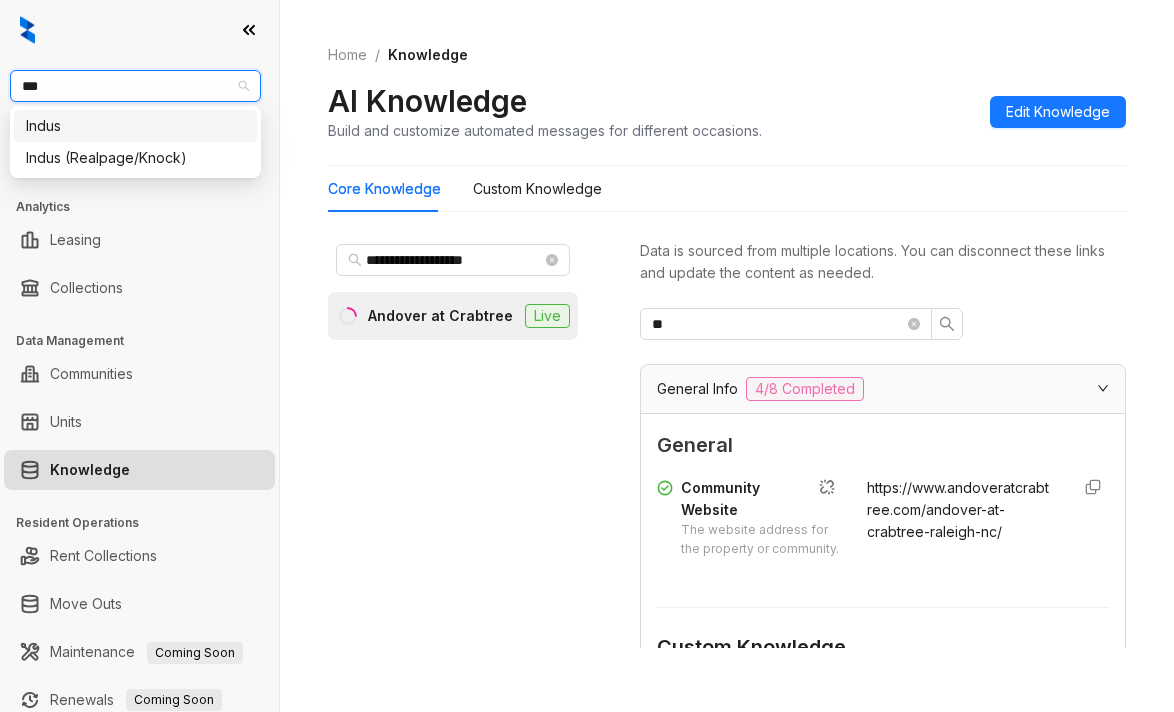 type on "****" 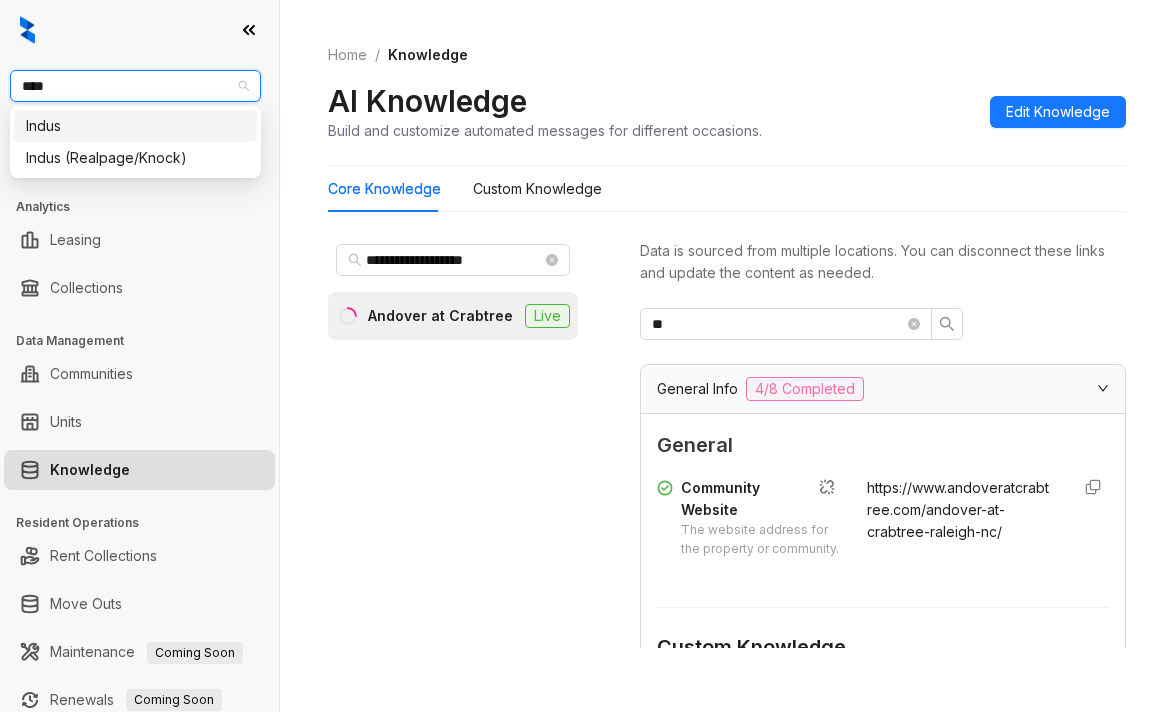click on "Indus" at bounding box center [135, 126] 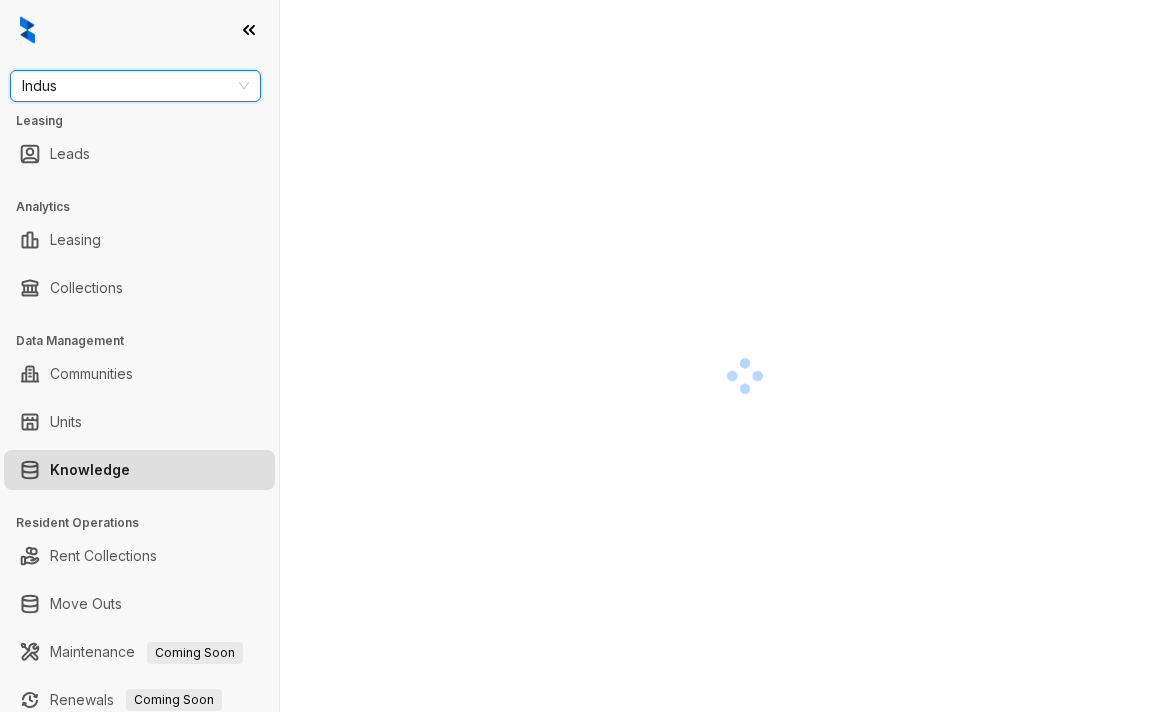 type on "*" 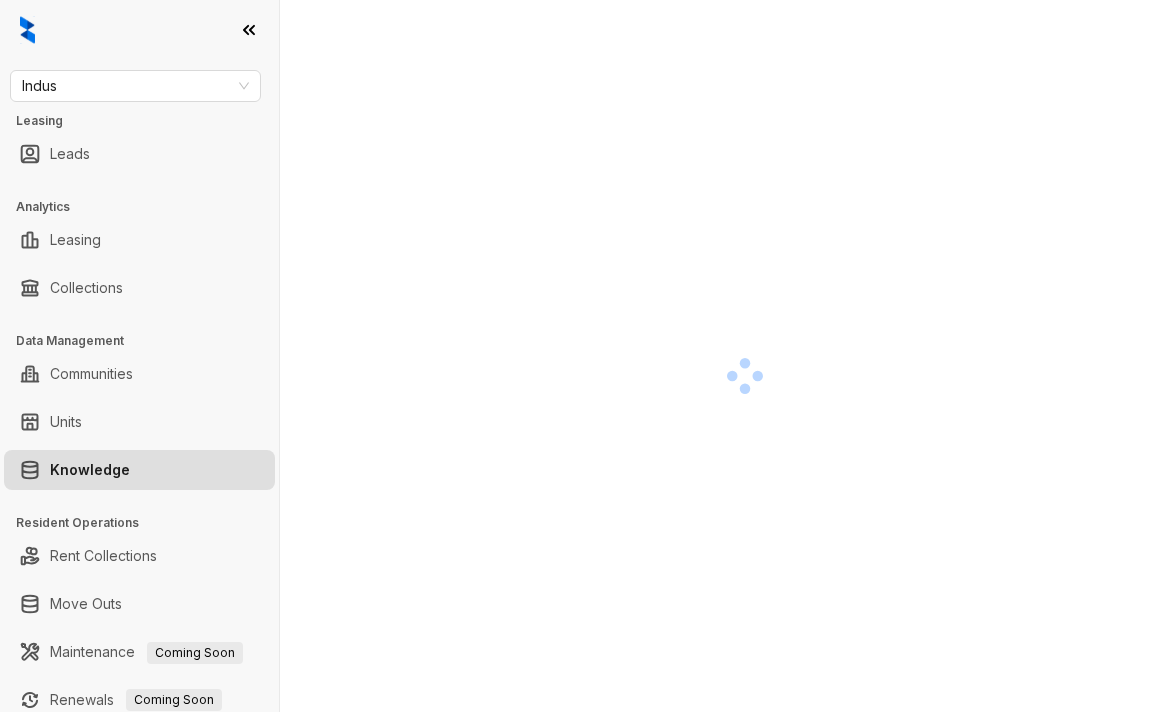 scroll, scrollTop: 0, scrollLeft: 0, axis: both 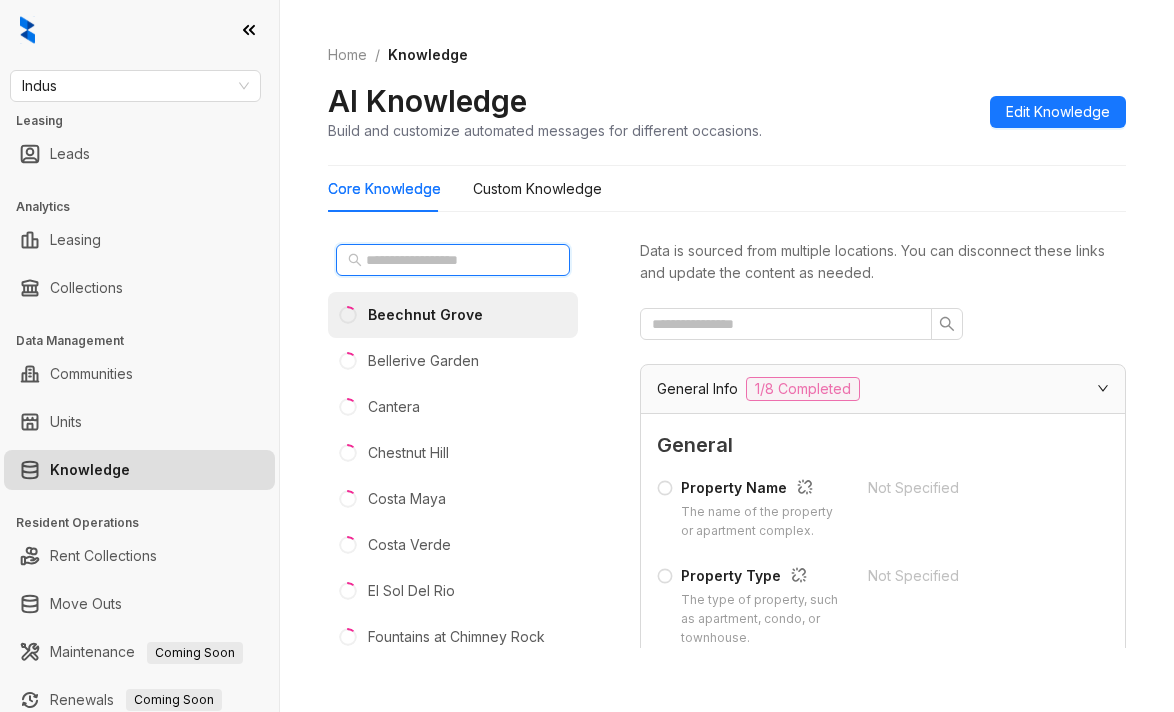click at bounding box center [454, 260] 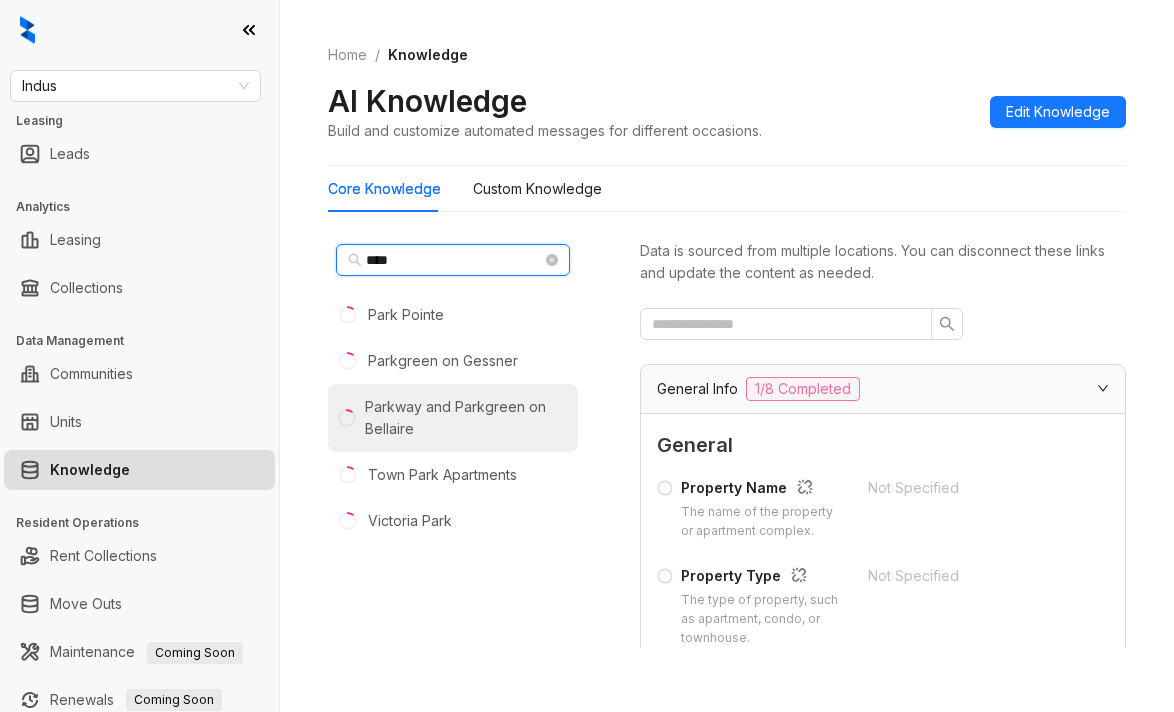 type on "****" 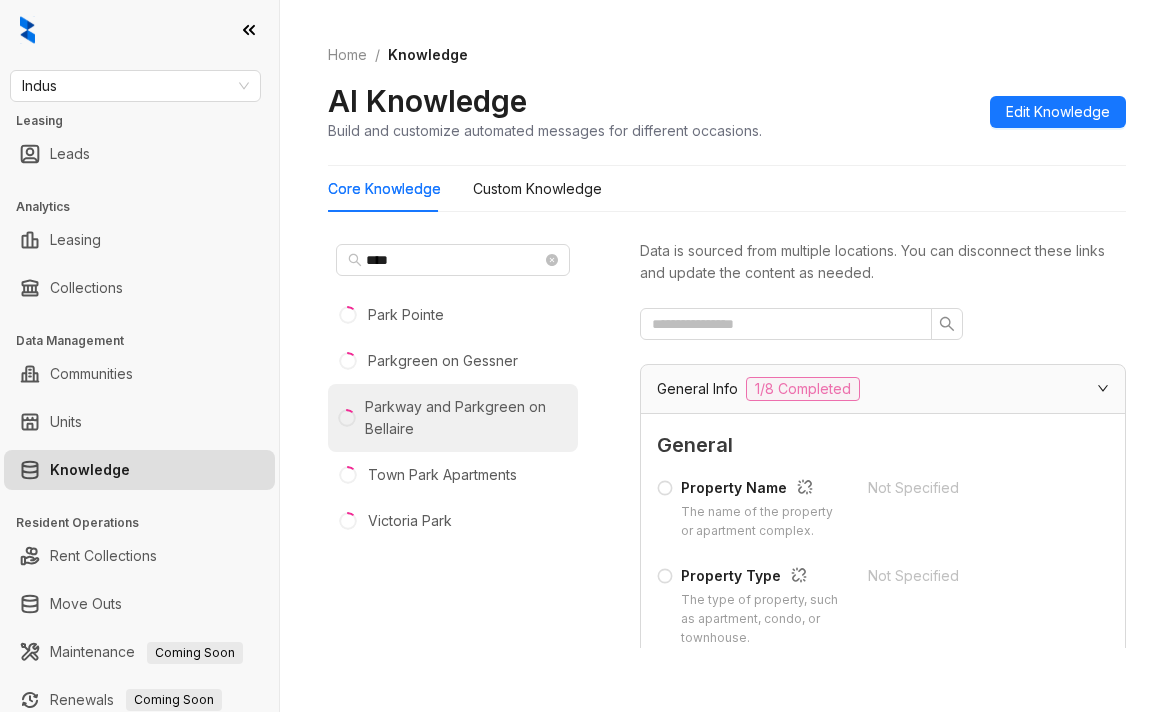 click on "Parkway and Parkgreen on Bellaire" at bounding box center (467, 418) 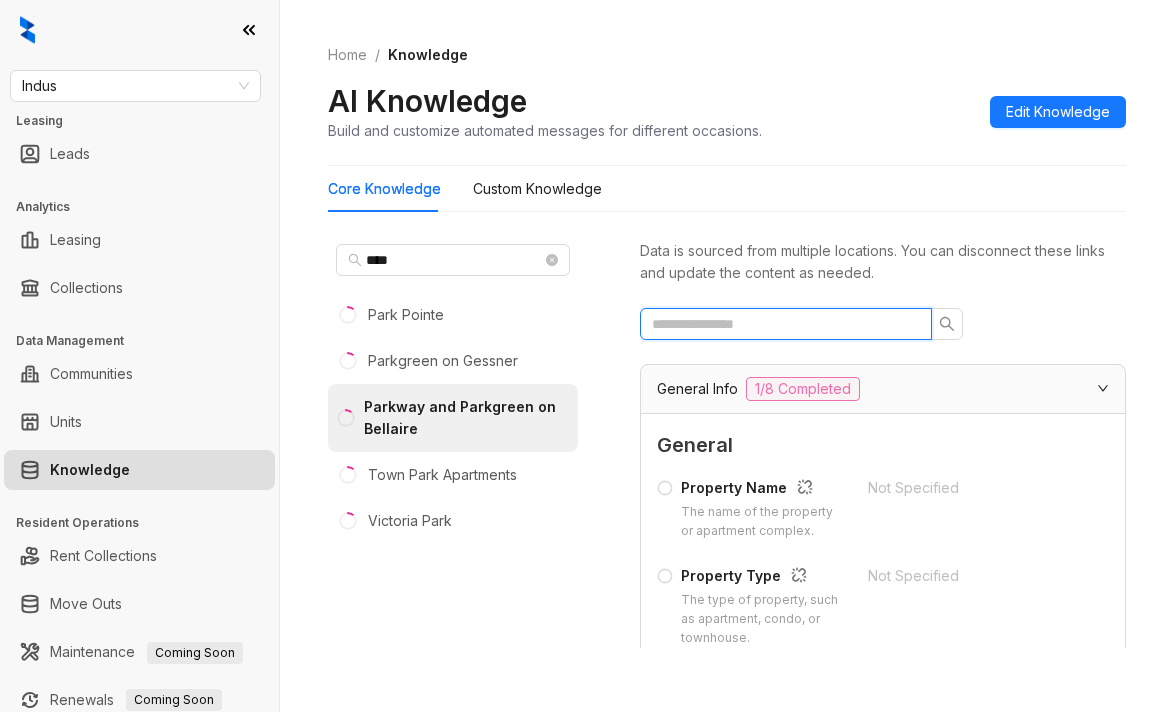 click at bounding box center (778, 324) 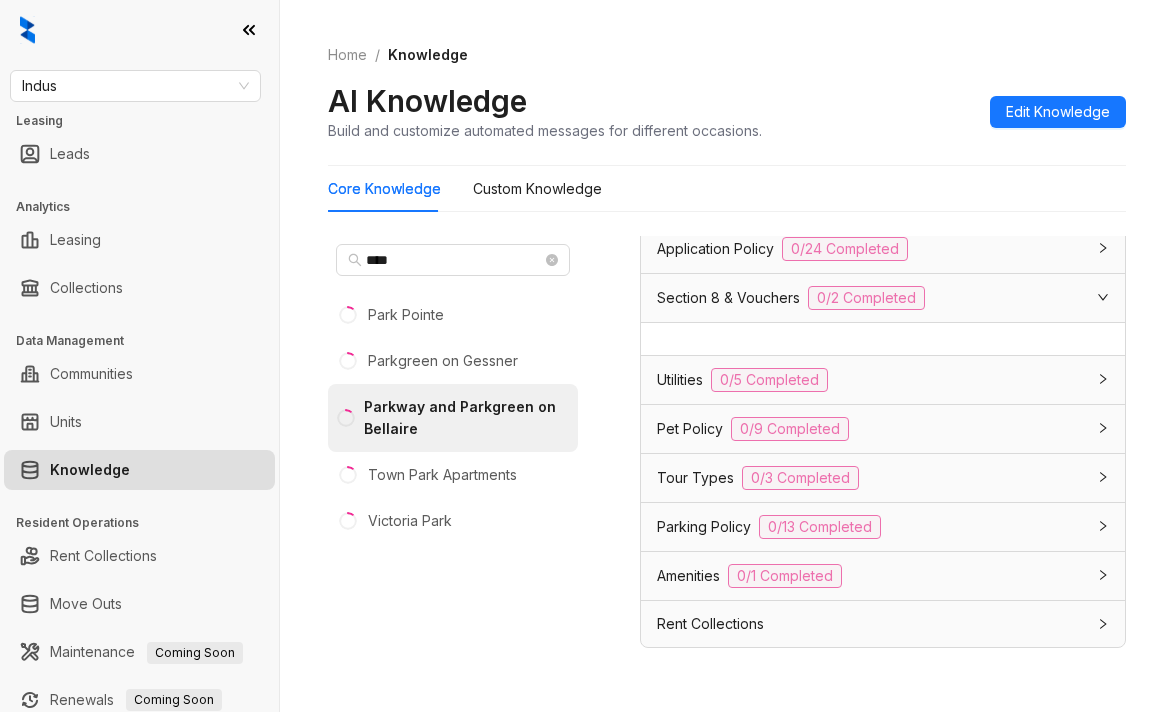 scroll, scrollTop: 0, scrollLeft: 0, axis: both 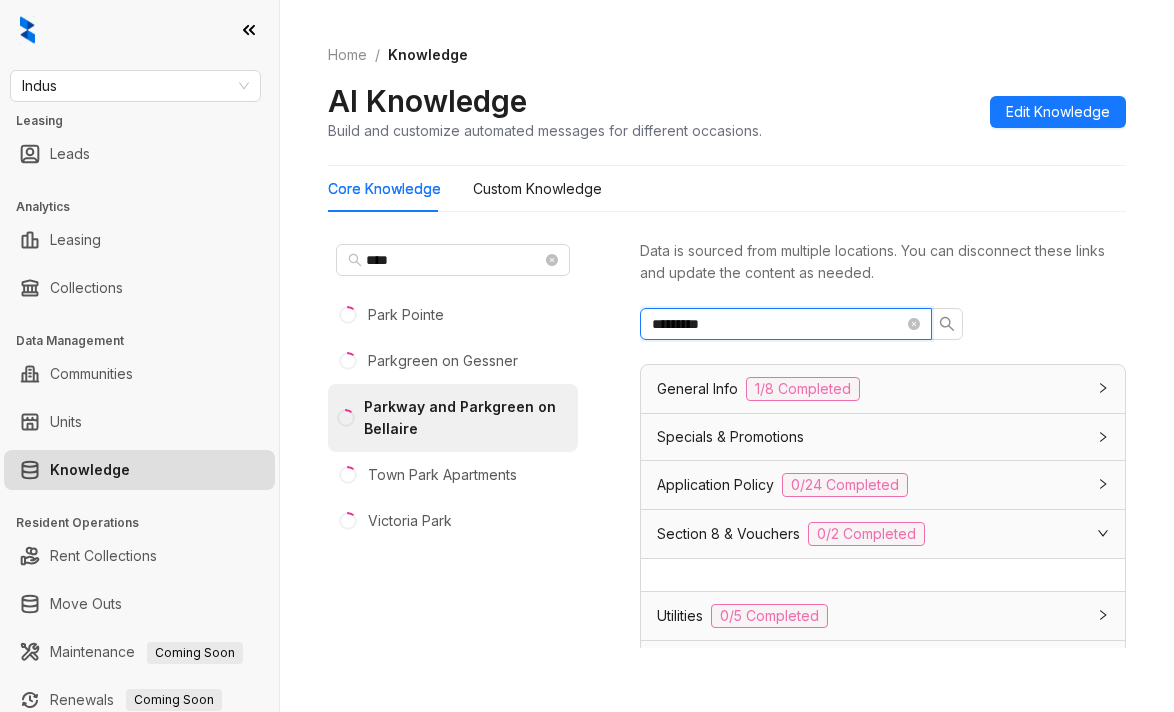 type on "*********" 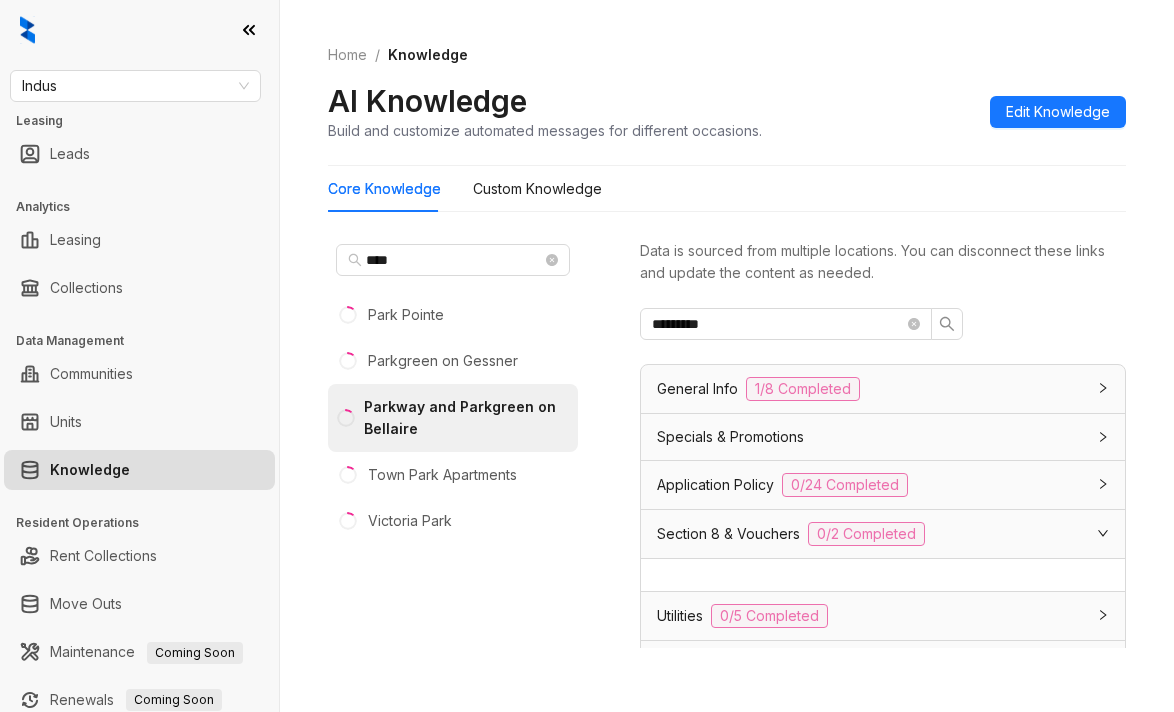 click on "Section 8 & Vouchers 0/2 Completed" at bounding box center (871, 534) 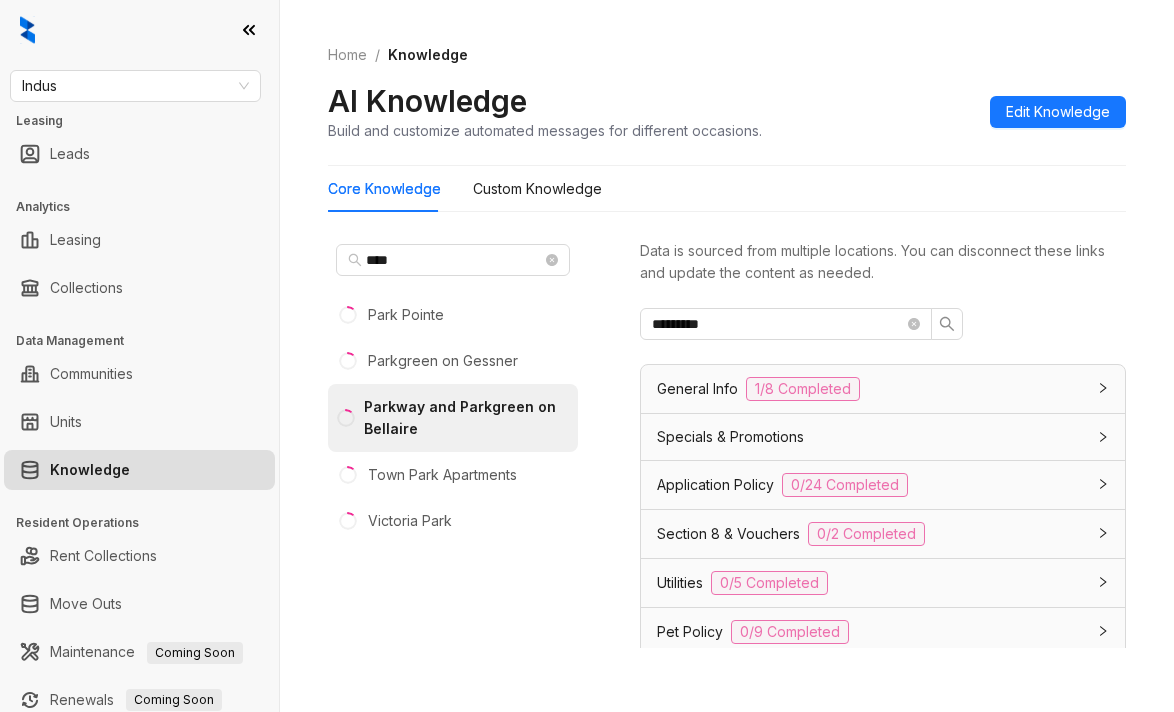 drag, startPoint x: 1025, startPoint y: 534, endPoint x: 1057, endPoint y: 514, distance: 37.735924 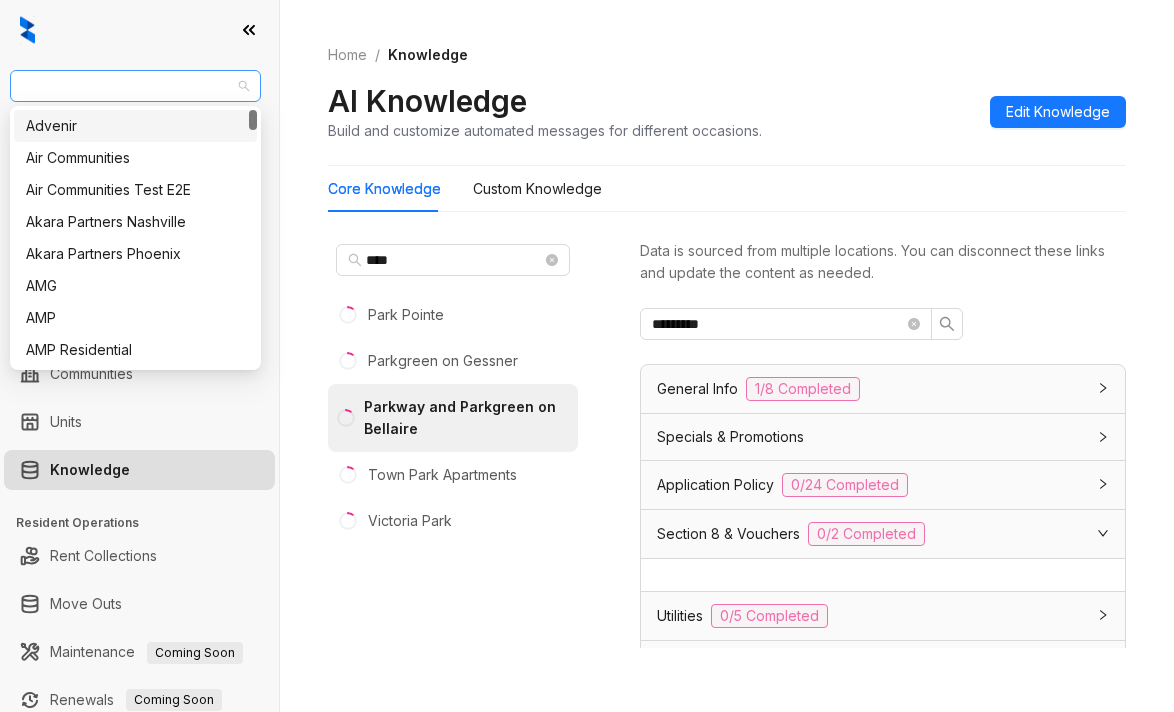 click on "Indus" at bounding box center (135, 86) 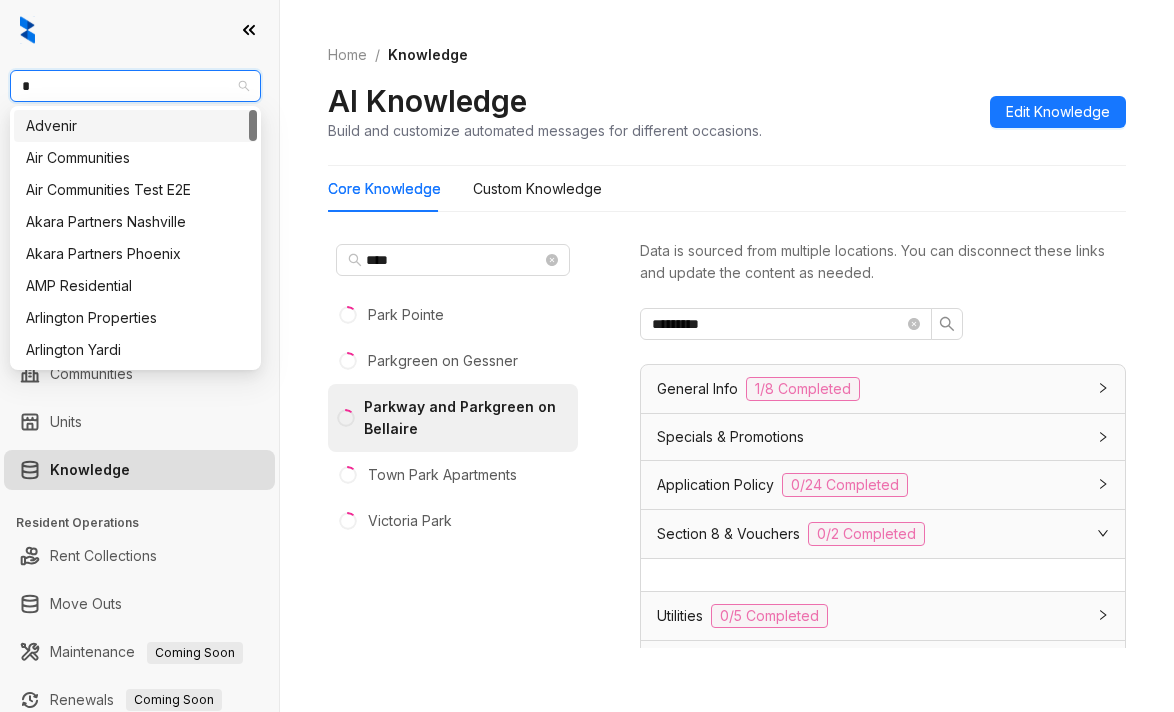 type on "**" 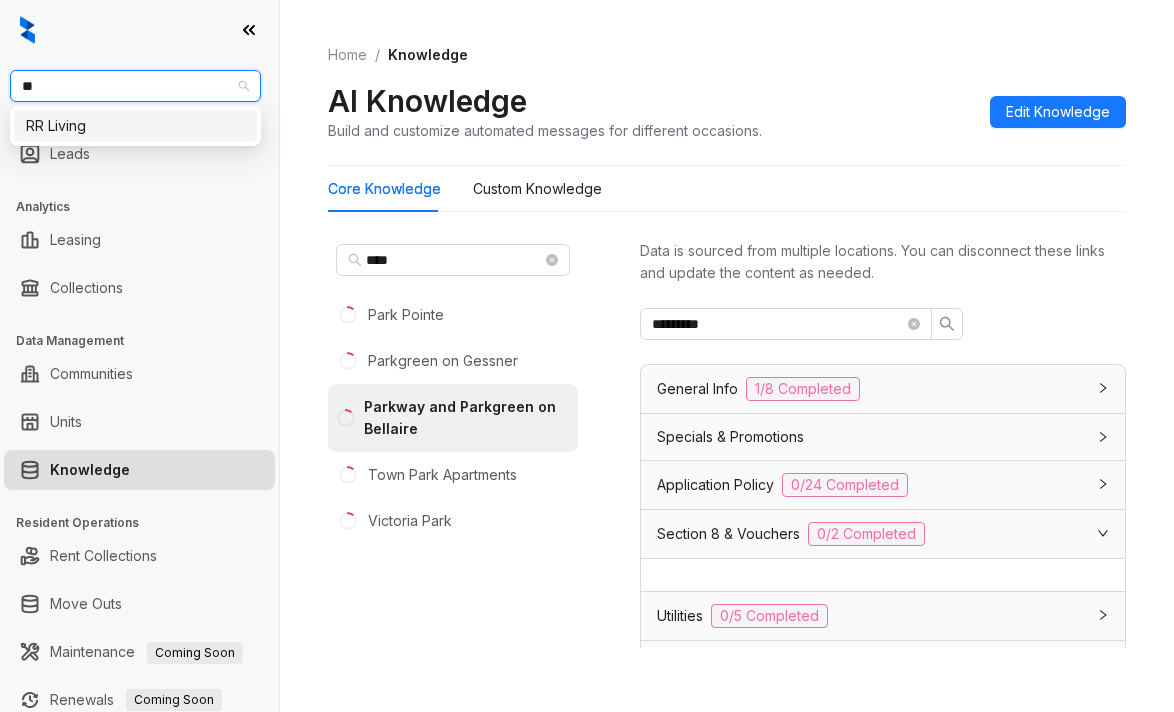 click on "RR Living" at bounding box center (135, 126) 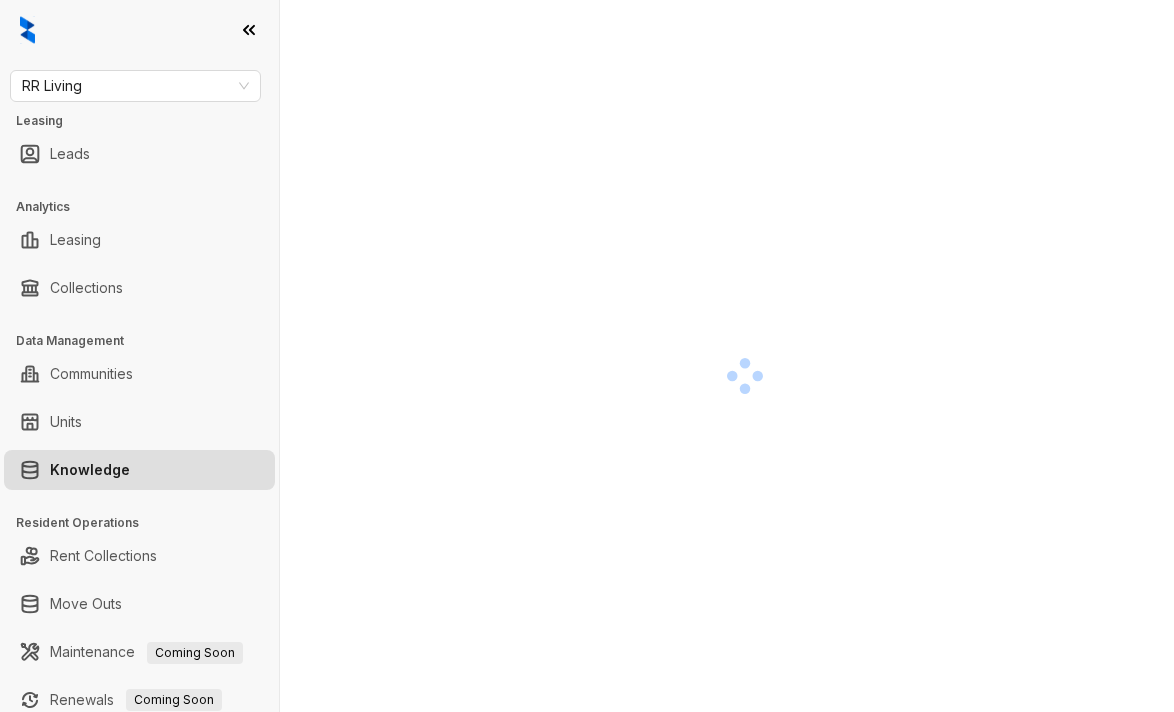 scroll, scrollTop: 0, scrollLeft: 0, axis: both 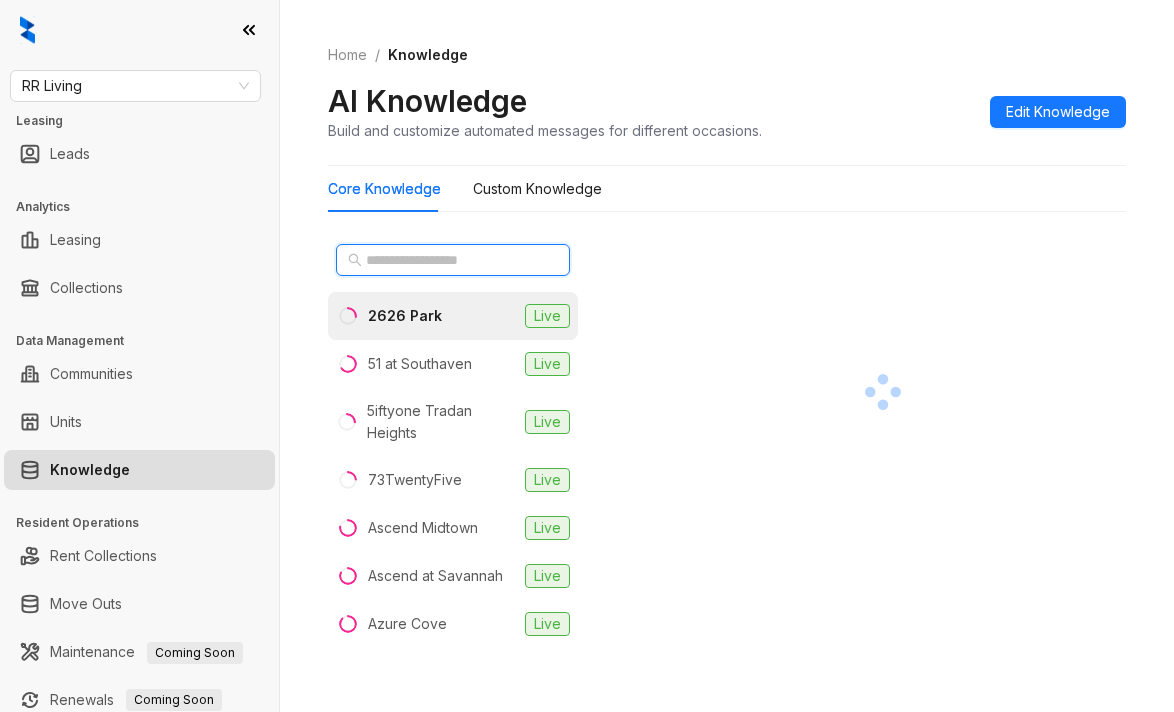 click at bounding box center (454, 260) 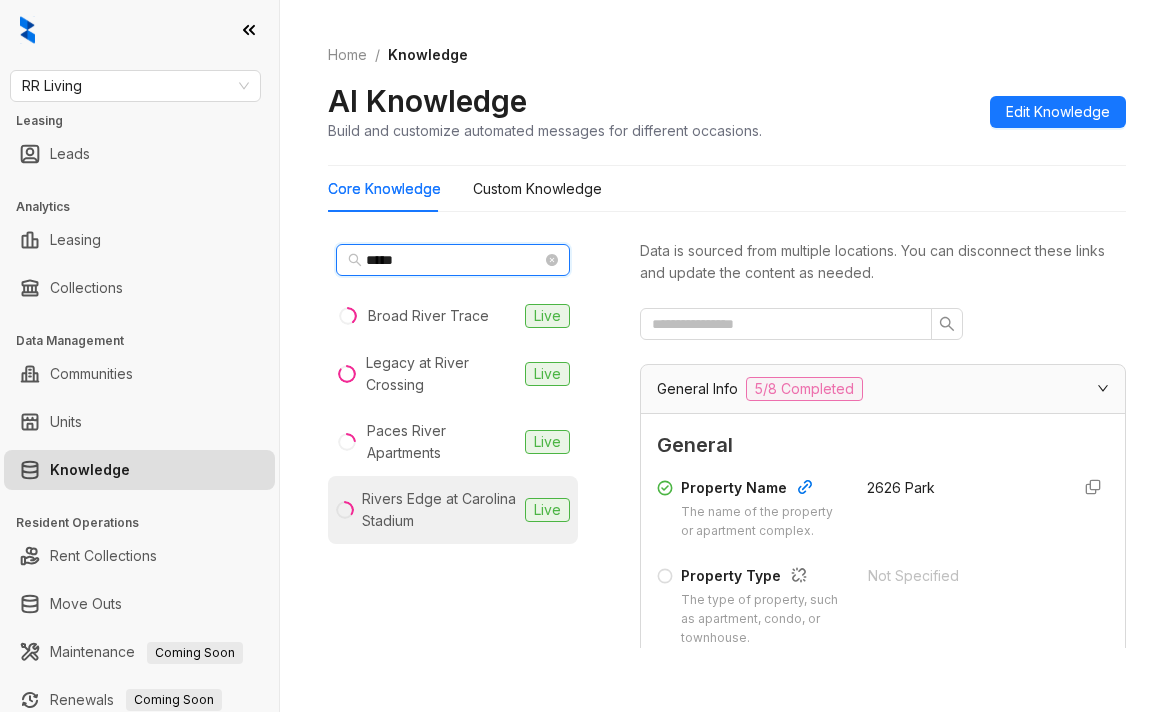 type on "*****" 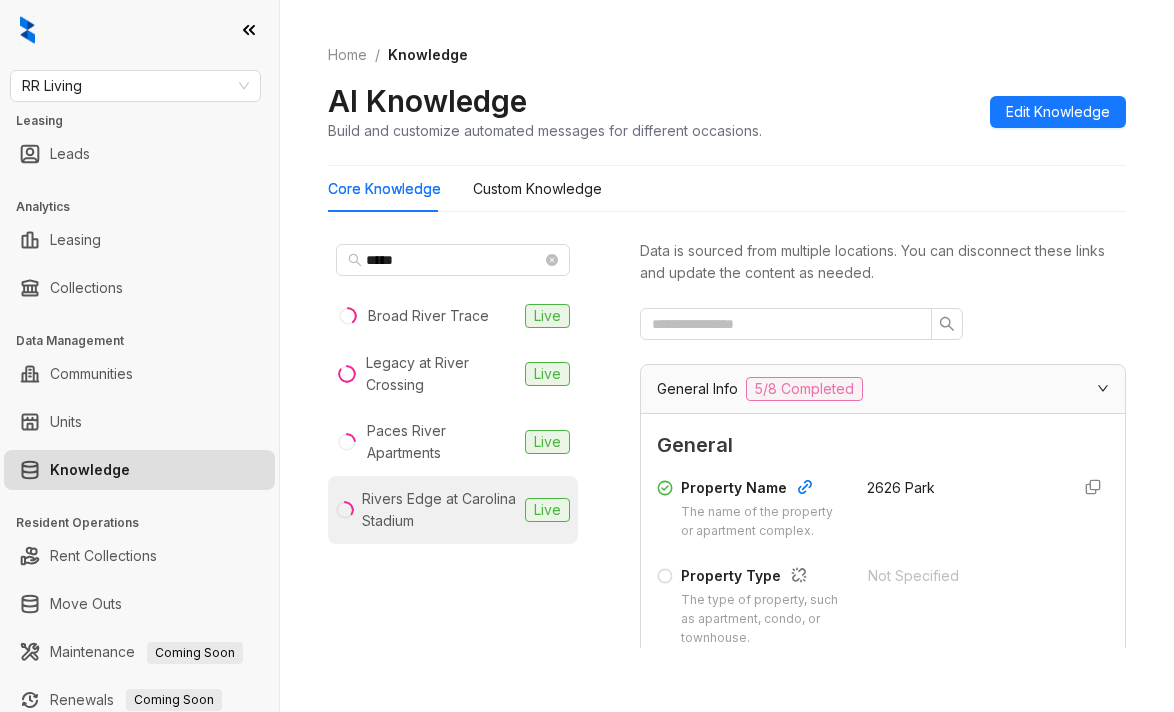 click on "Rivers Edge at Carolina Stadium" at bounding box center (439, 510) 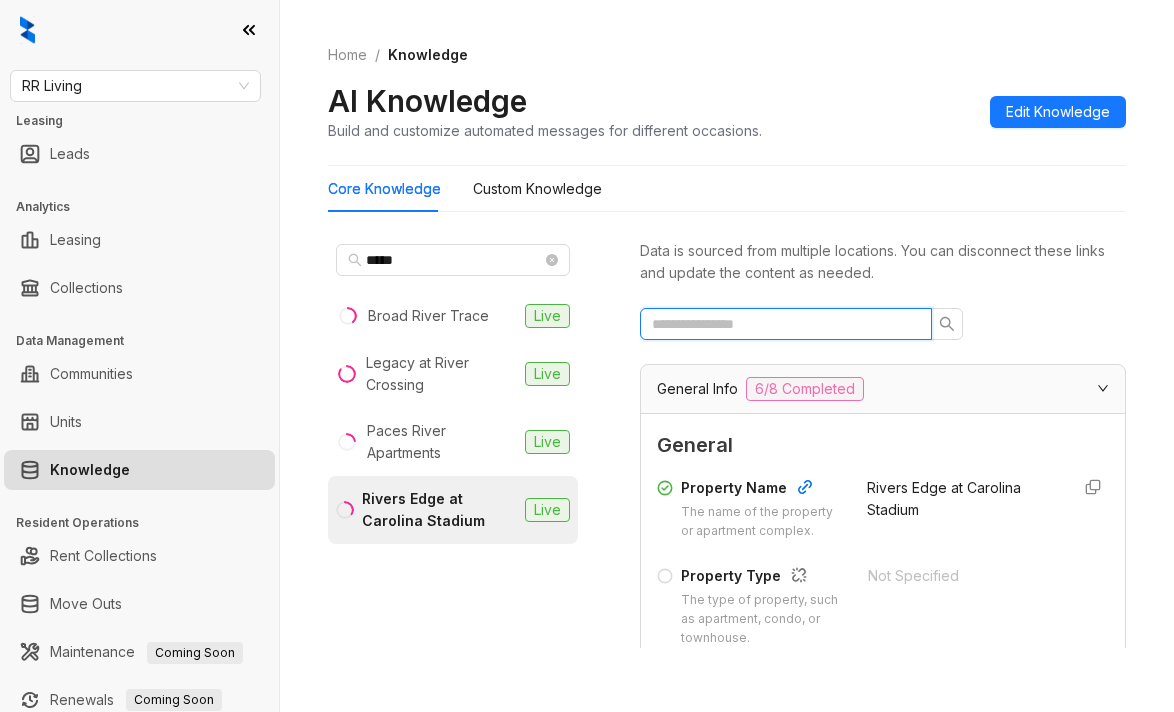 click at bounding box center [778, 324] 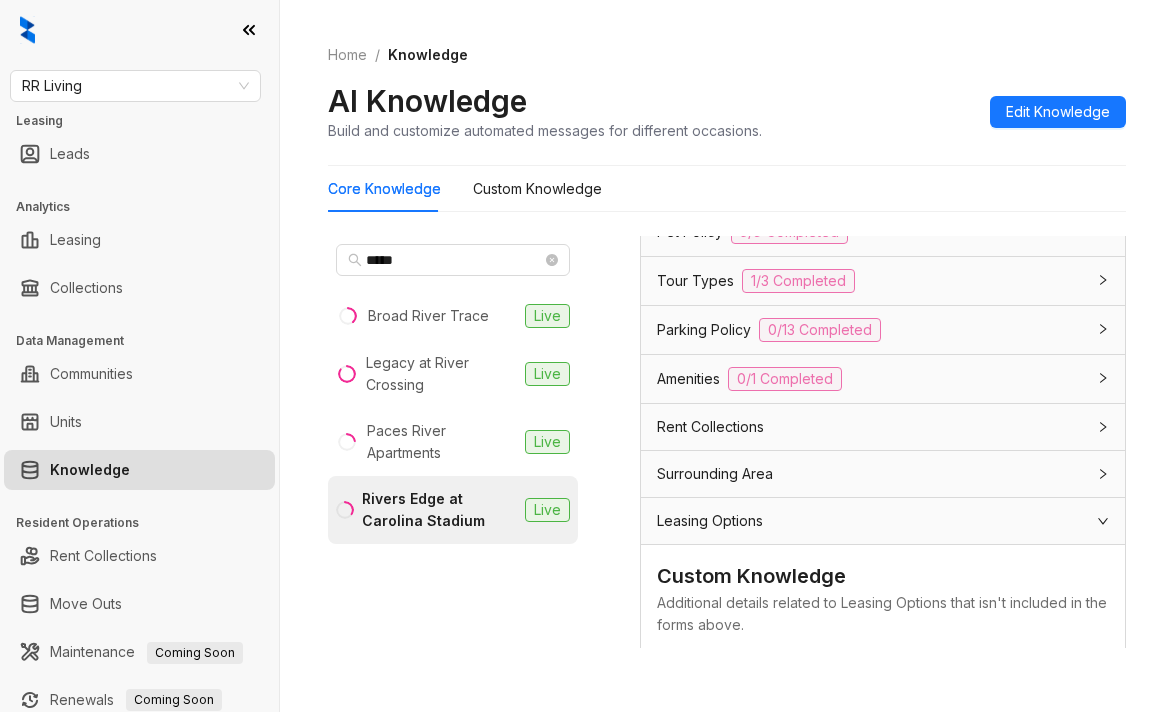 scroll, scrollTop: 568, scrollLeft: 0, axis: vertical 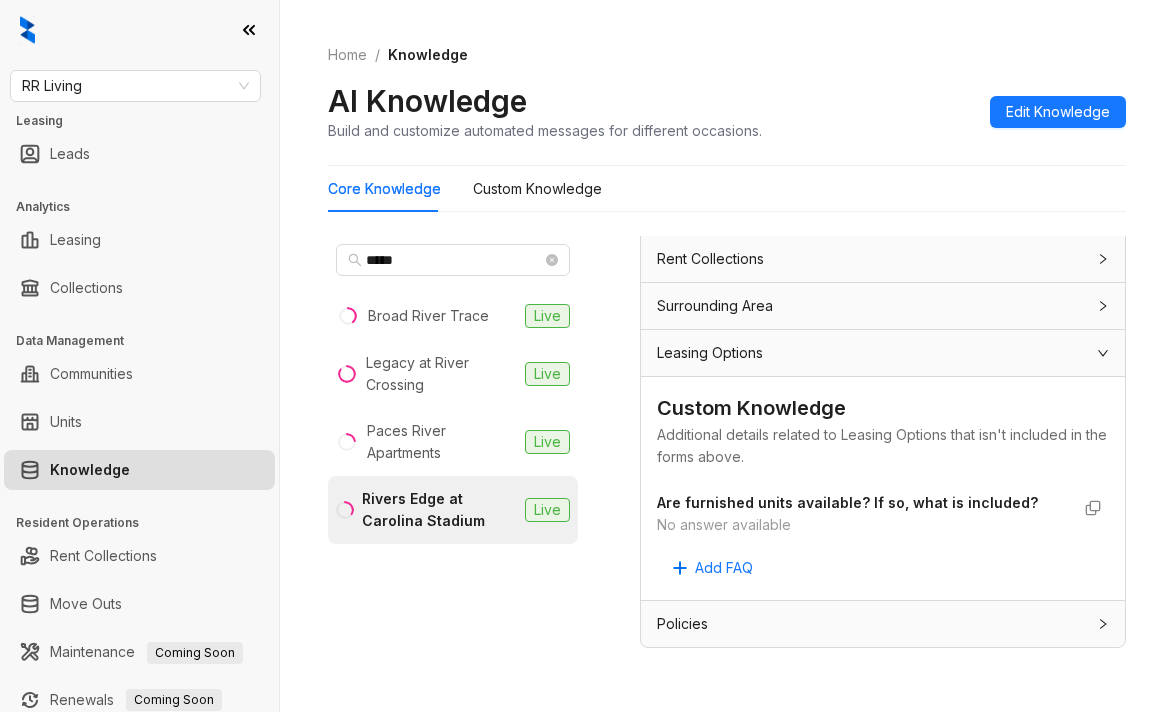 click on "Home  /  Knowledge AI Knowledge Build and customize automated messages for different occasions. Edit Knowledge Core Knowledge Custom Knowledge ***** Broad River Trace Live Legacy at River Crossing Live Paces River Apartments Live Rivers Edge at Carolina Stadium Live Data is sourced from multiple locations. You can disconnect these links and update the content as needed. ****** General Info 6/8 Completed Specials & Promotions Application Policy 7/24 Completed Section 8 & Vouchers Complete   Utilities 0/5 Completed Pet Policy 5/9 Completed Tour Types 1/3 Completed Parking Policy 0/13 Completed Amenities 0/1 Completed Rent Collections Surrounding Area Leasing Options Custom Knowledge Additional details related to Leasing Options that isn't included in the forms above. Are furnished units available? If so, what is included? No answer available Add FAQ Policies" at bounding box center (727, 356) 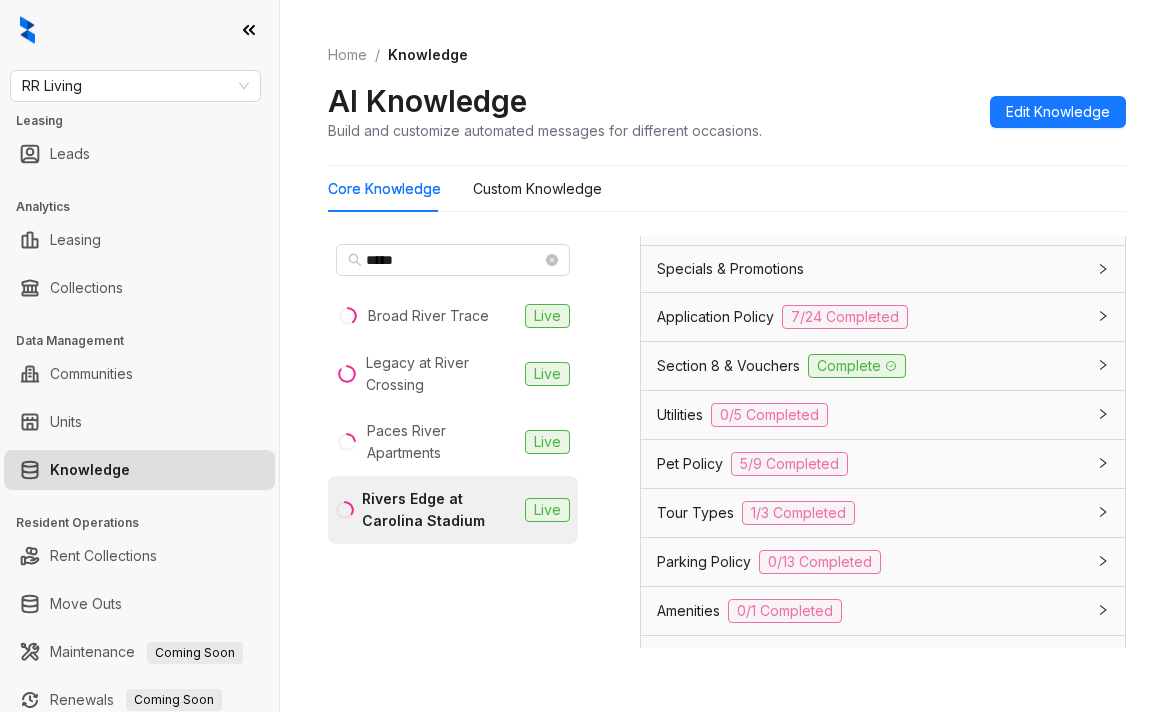 scroll, scrollTop: 0, scrollLeft: 0, axis: both 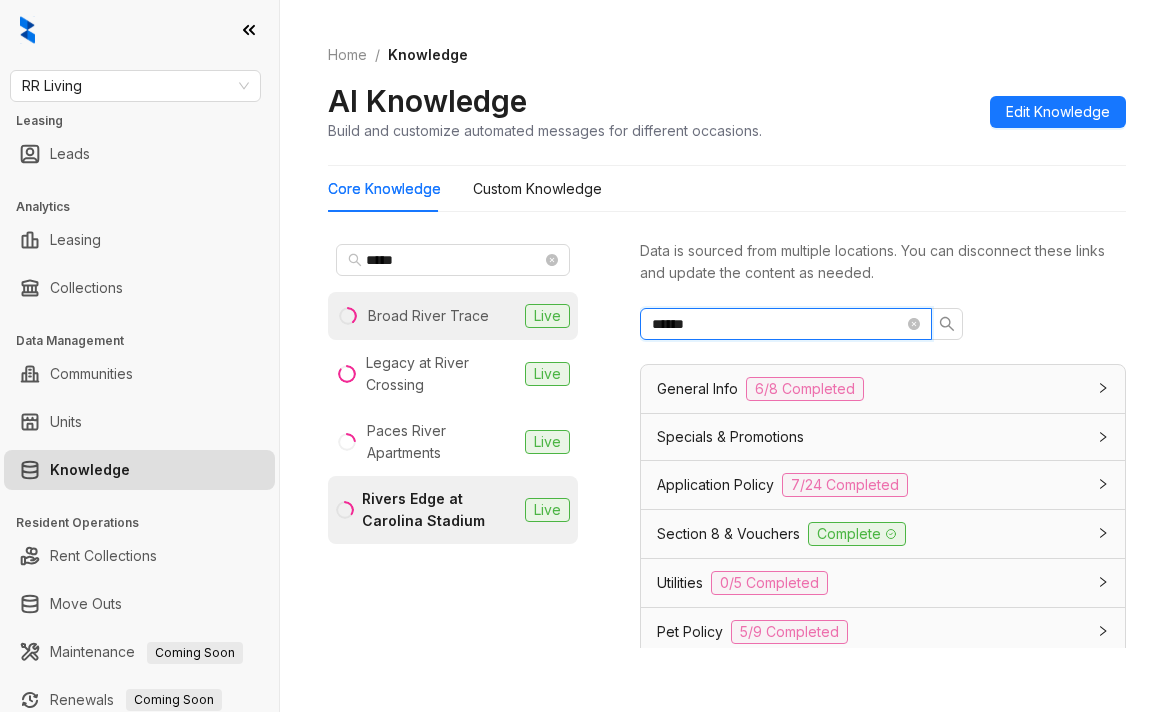 drag, startPoint x: 551, startPoint y: 330, endPoint x: 524, endPoint y: 327, distance: 27.166155 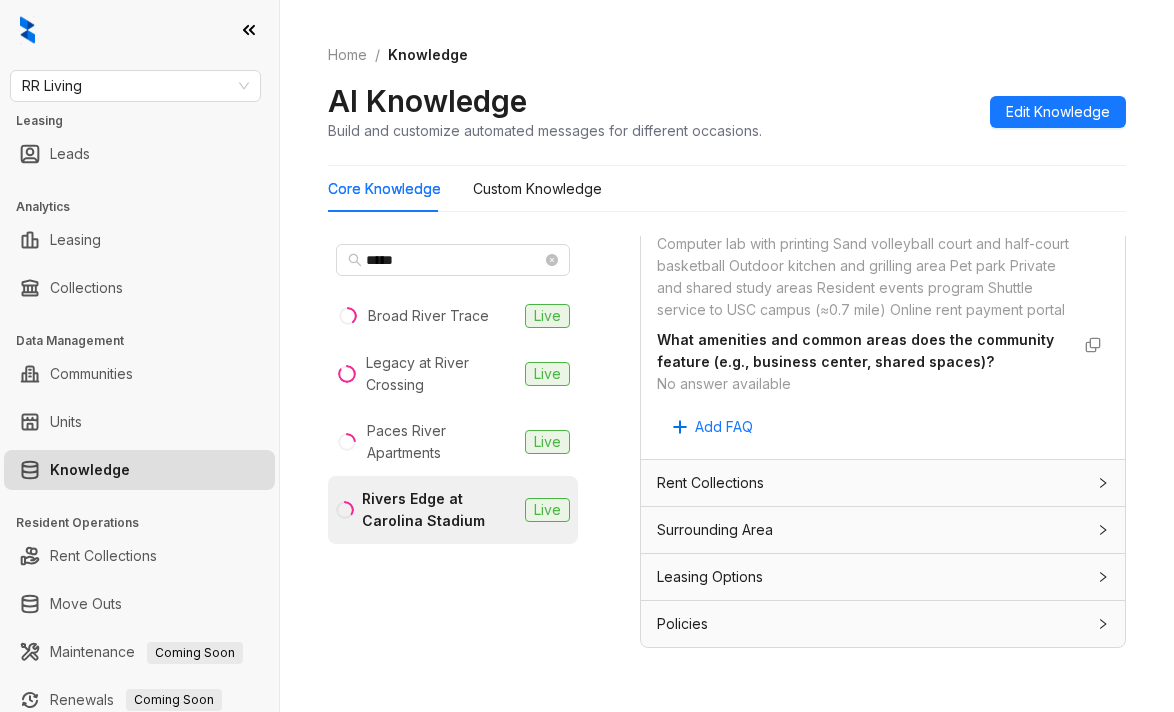 scroll, scrollTop: 700, scrollLeft: 0, axis: vertical 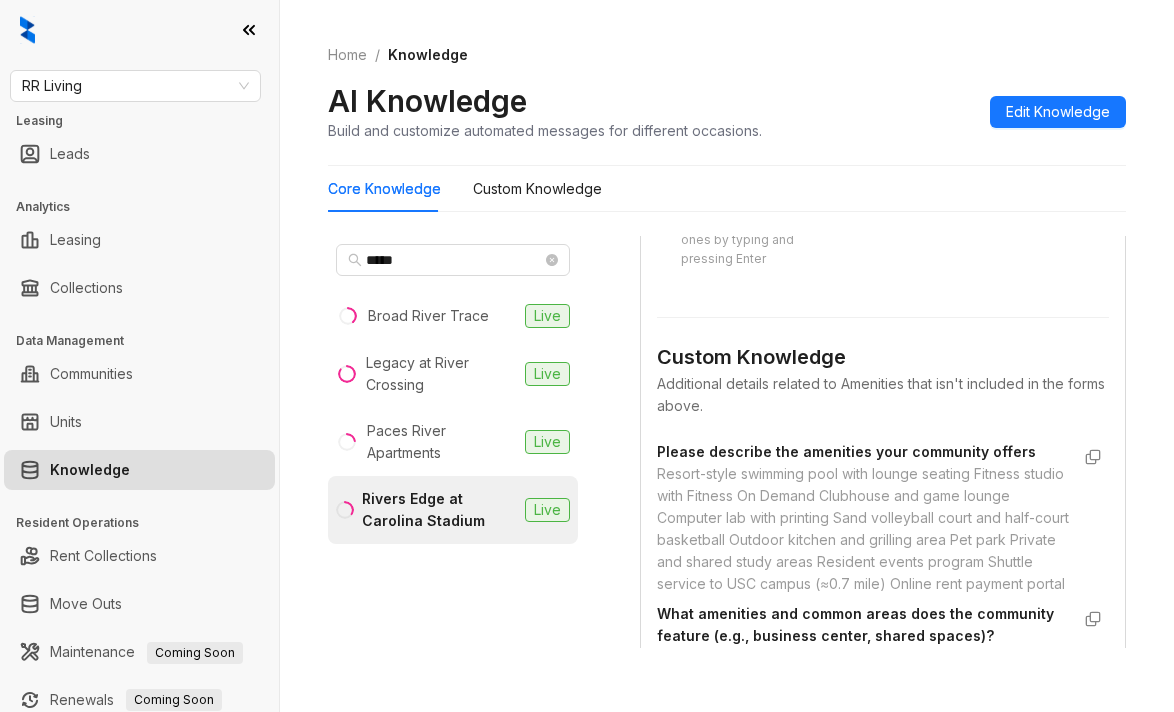 type on "****" 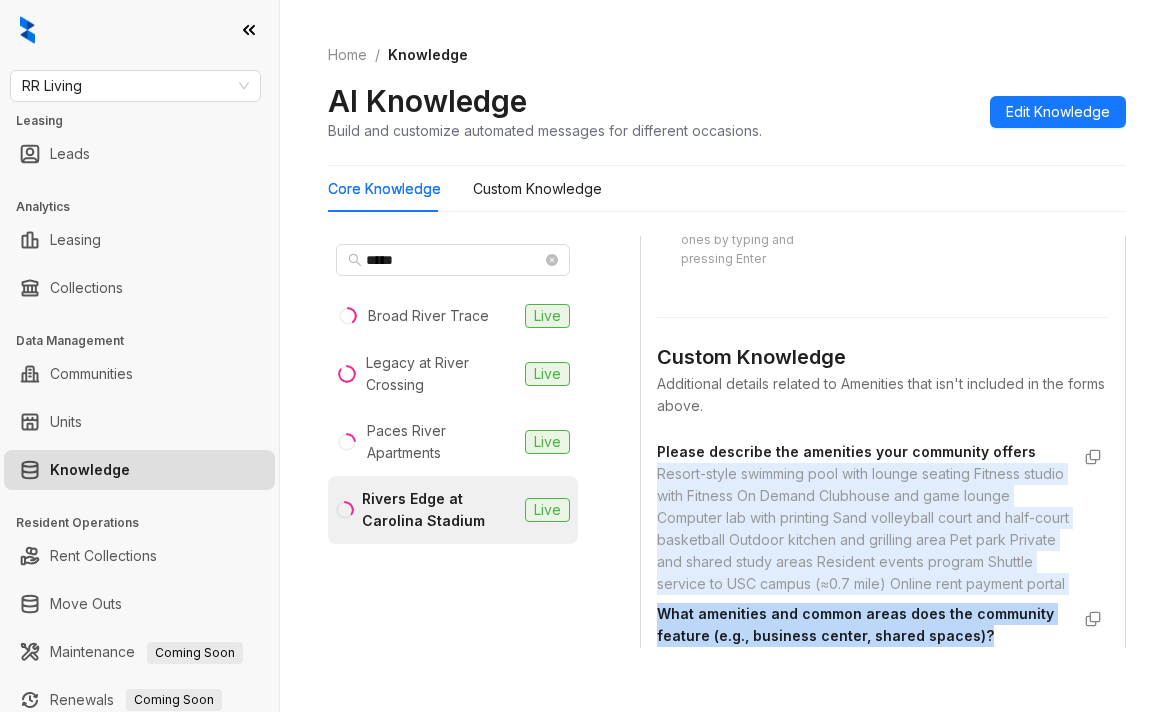 scroll, scrollTop: 800, scrollLeft: 0, axis: vertical 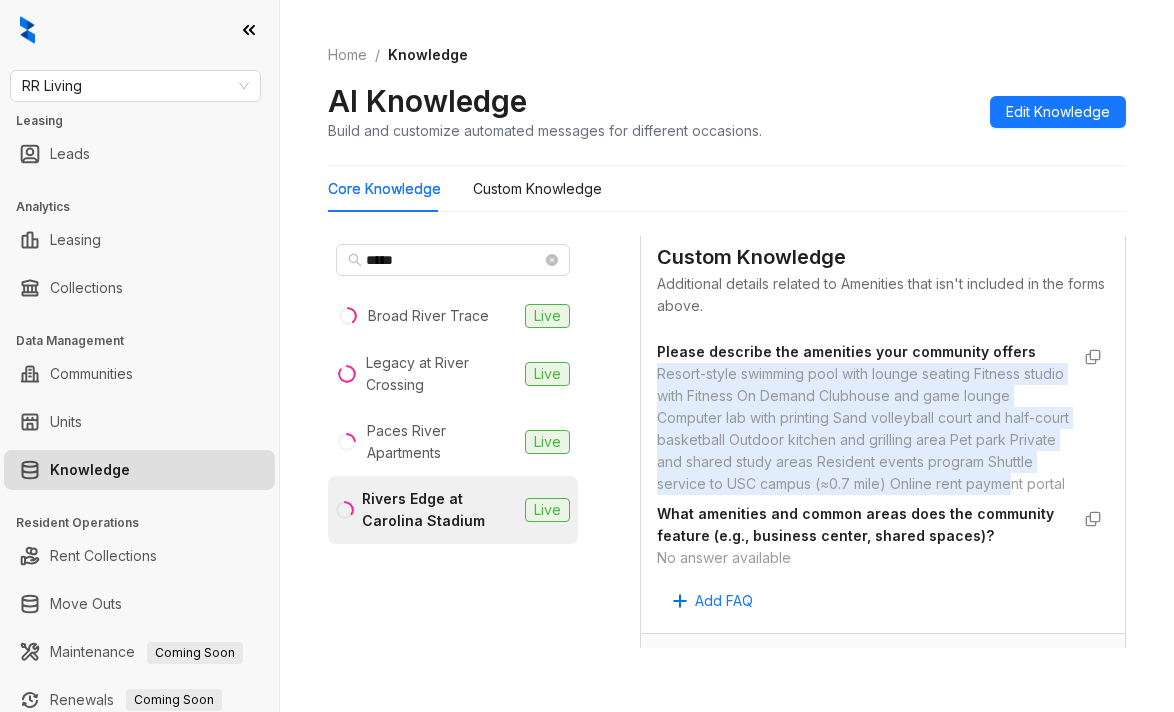 drag, startPoint x: 658, startPoint y: 473, endPoint x: 943, endPoint y: 519, distance: 288.68842 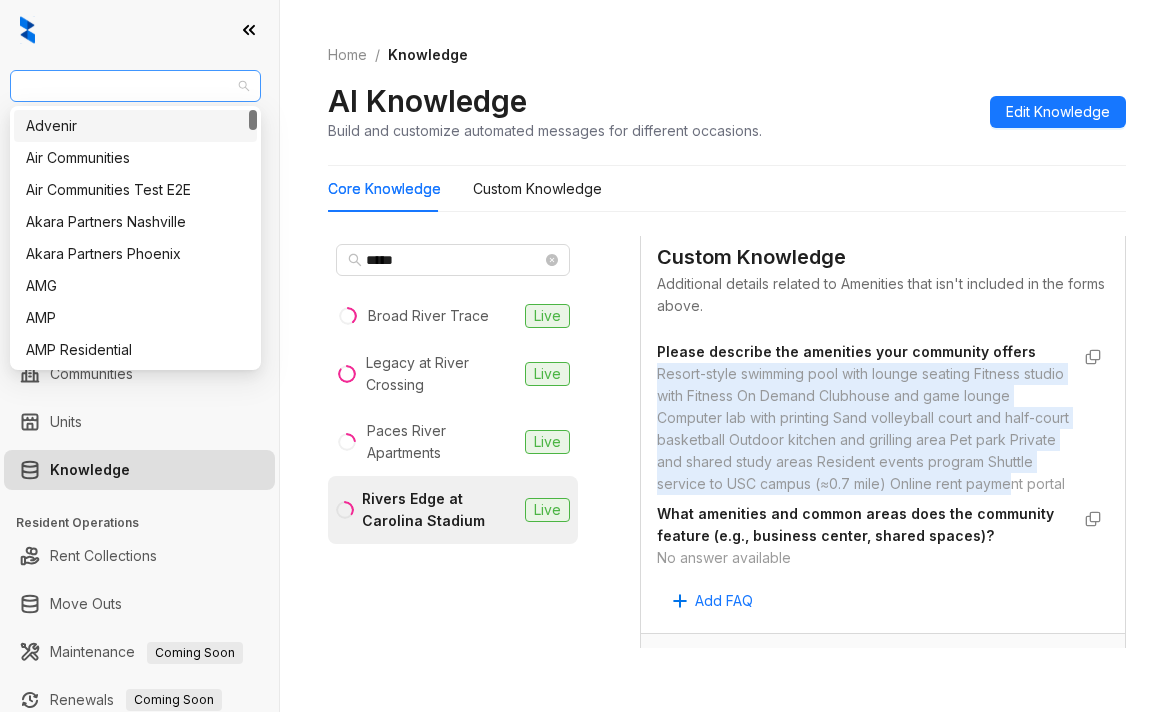 click on "RR Living" at bounding box center (135, 86) 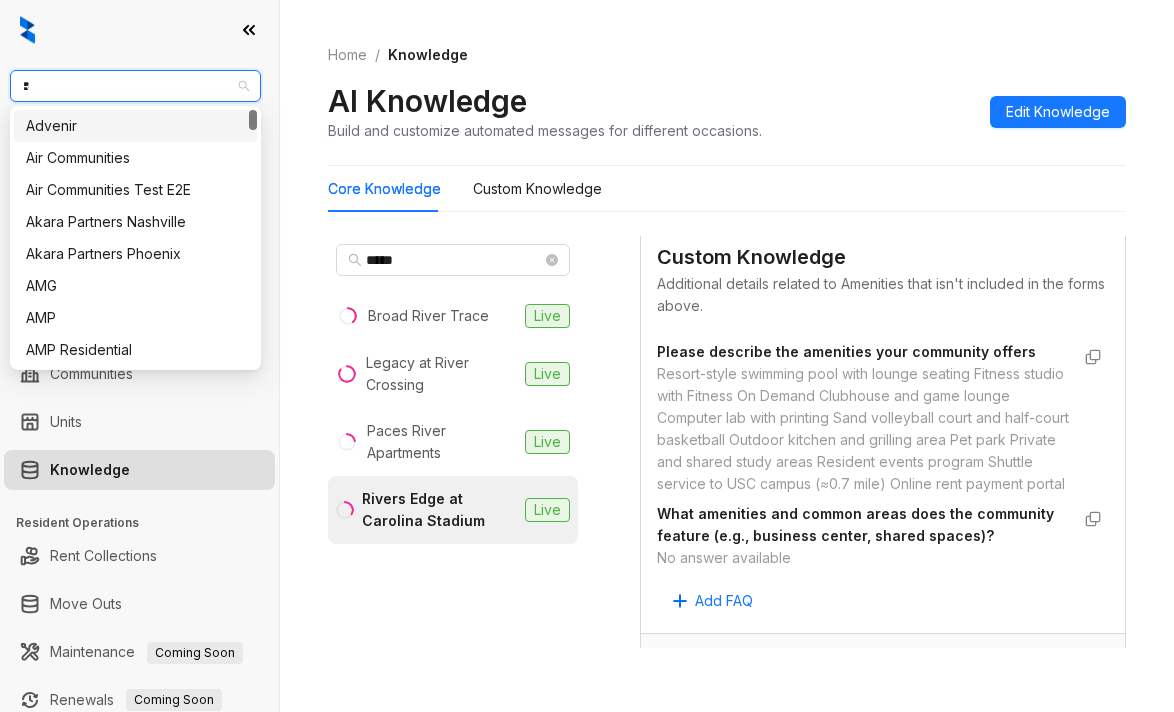 type on "**" 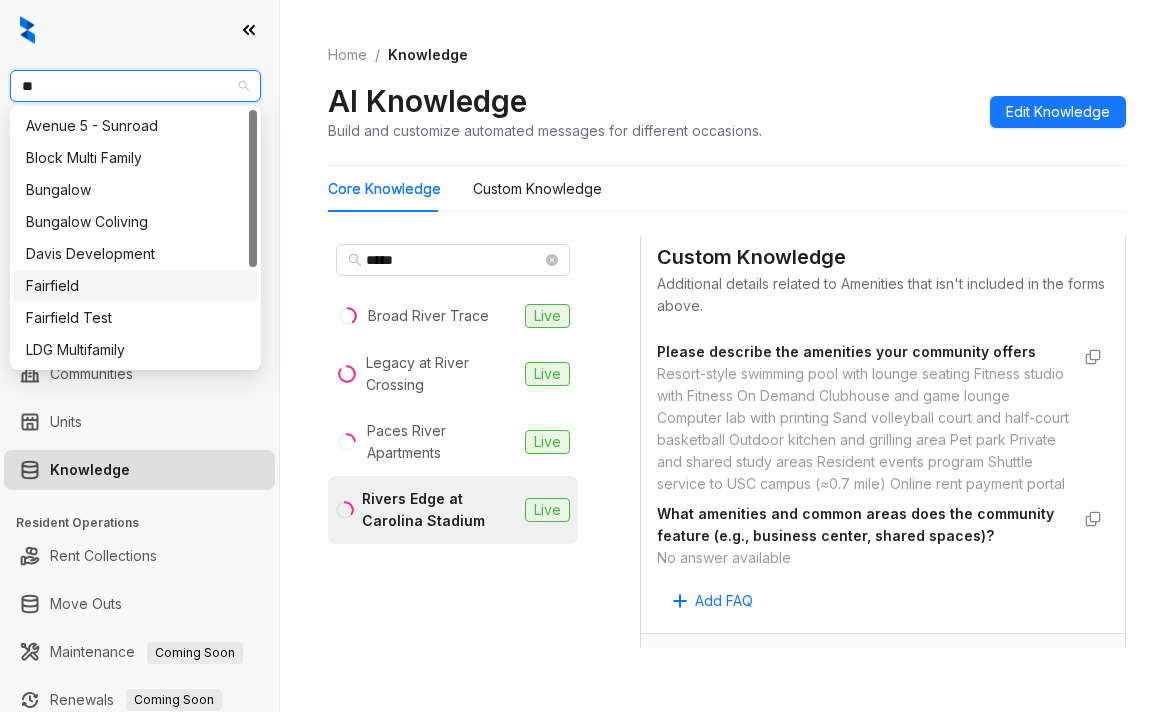 click on "Fairfield" at bounding box center (135, 286) 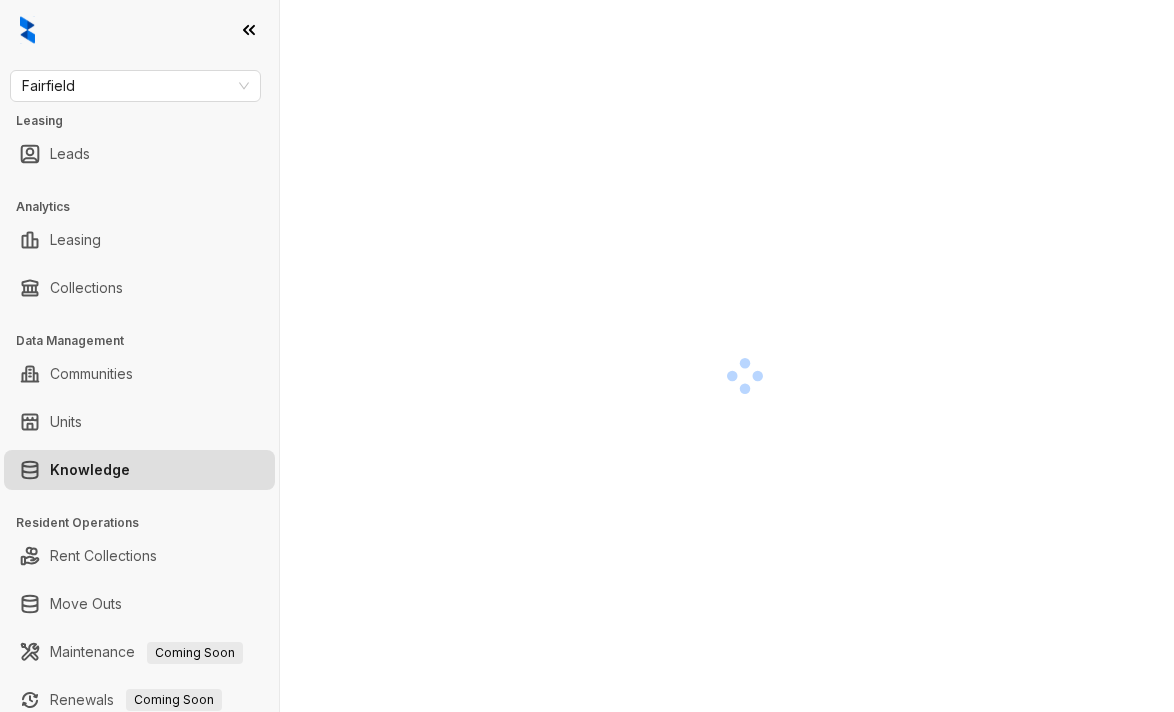 scroll, scrollTop: 0, scrollLeft: 0, axis: both 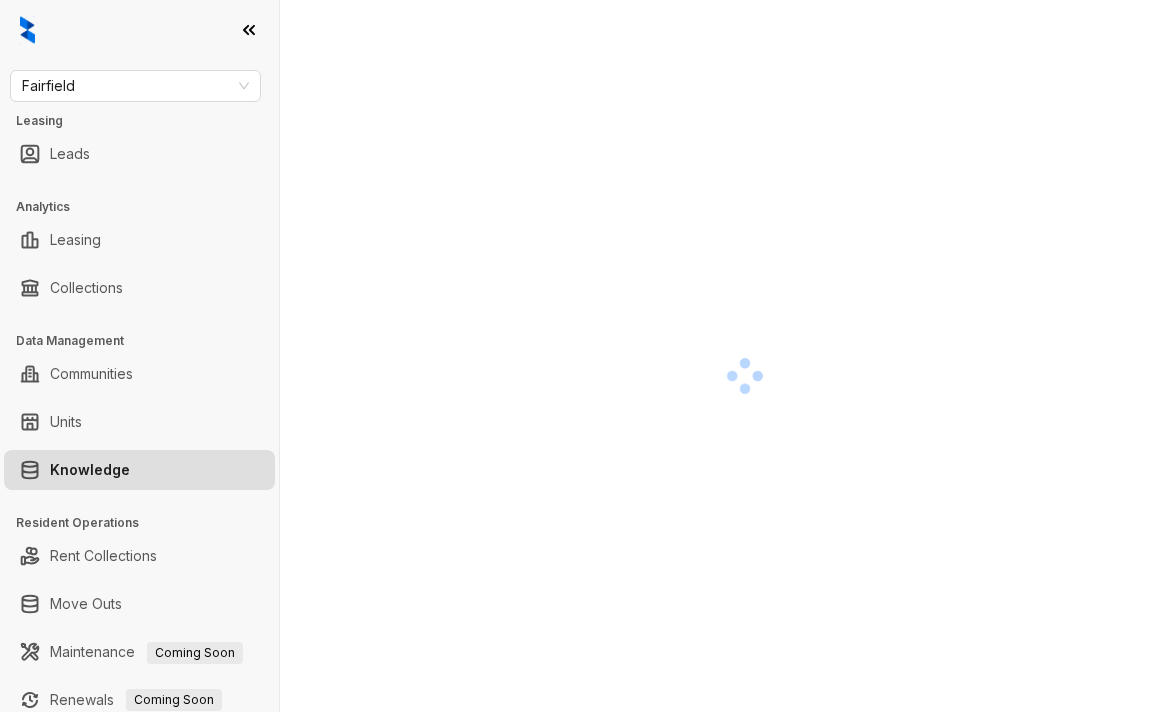 click at bounding box center [745, 376] 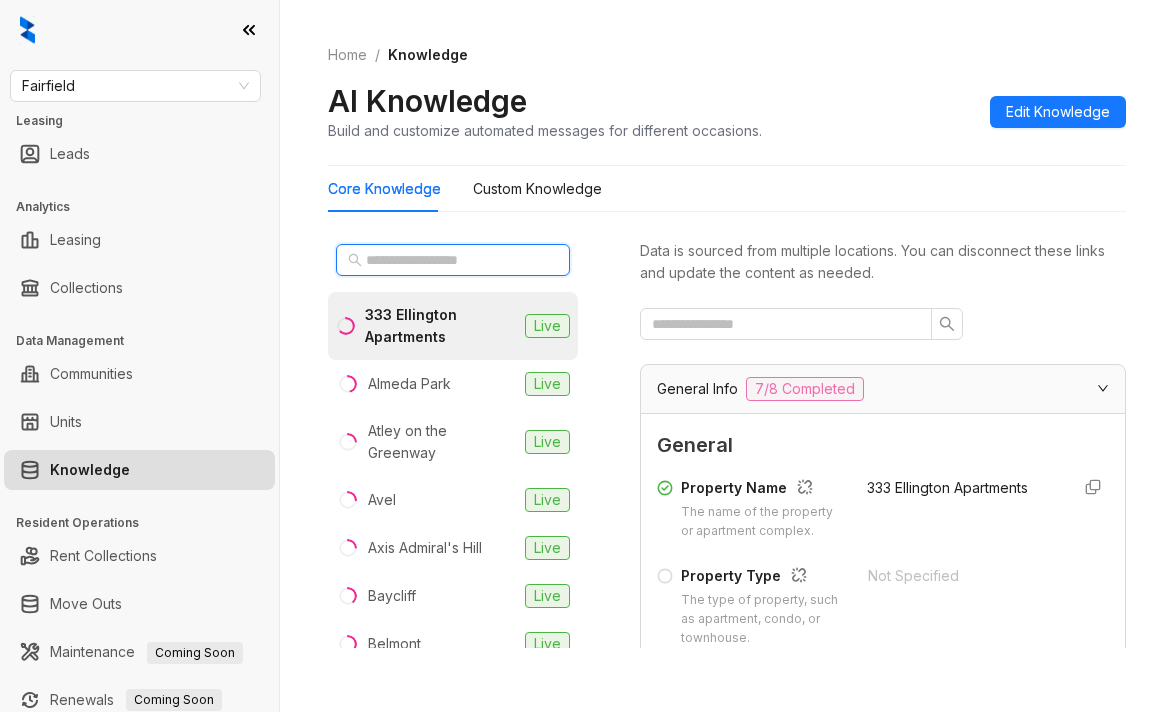 click at bounding box center (454, 260) 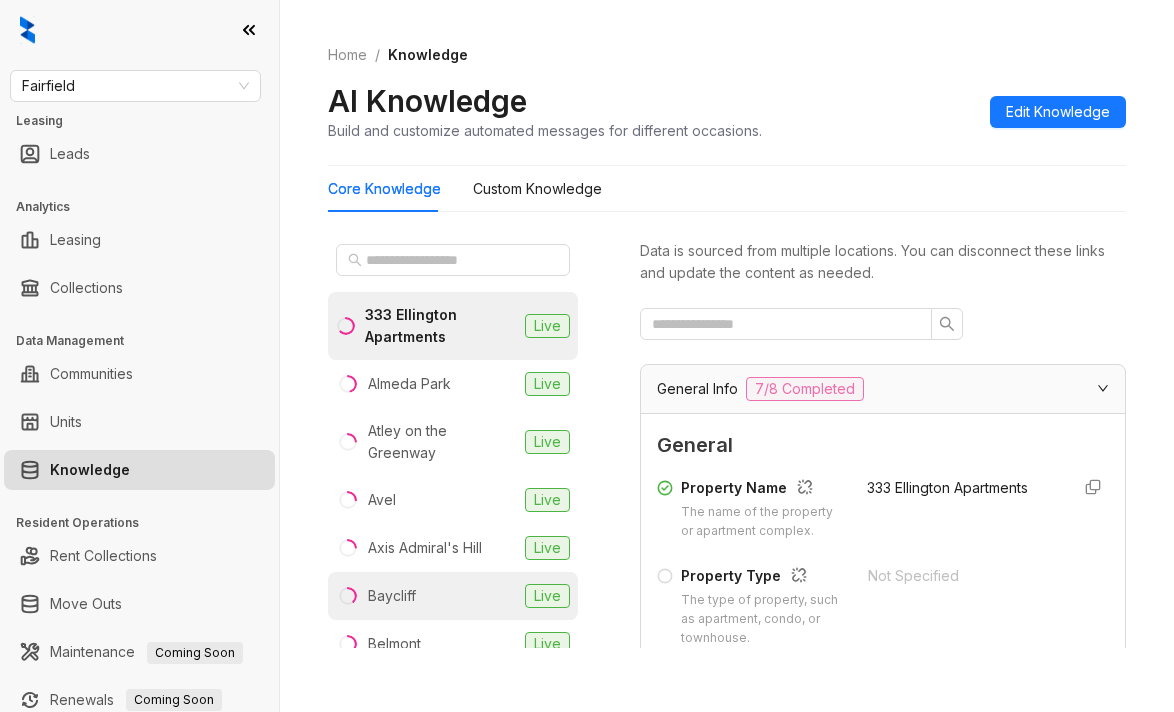 click on "Baycliff Live" at bounding box center [453, 596] 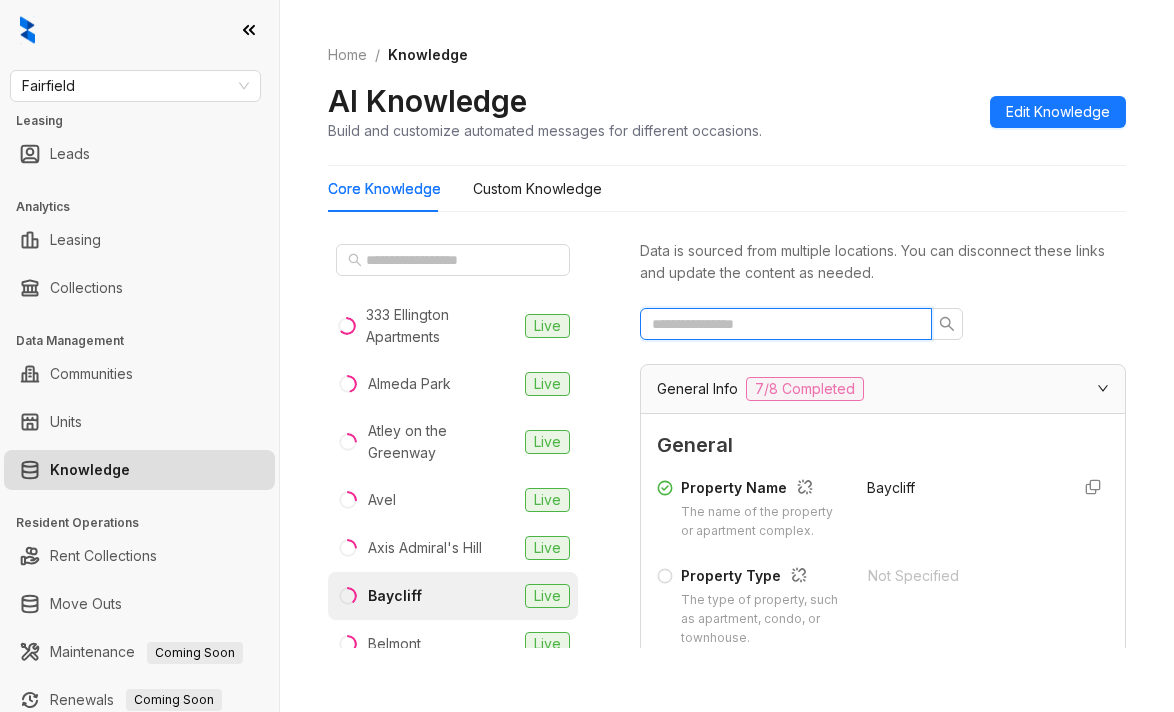 click at bounding box center (778, 324) 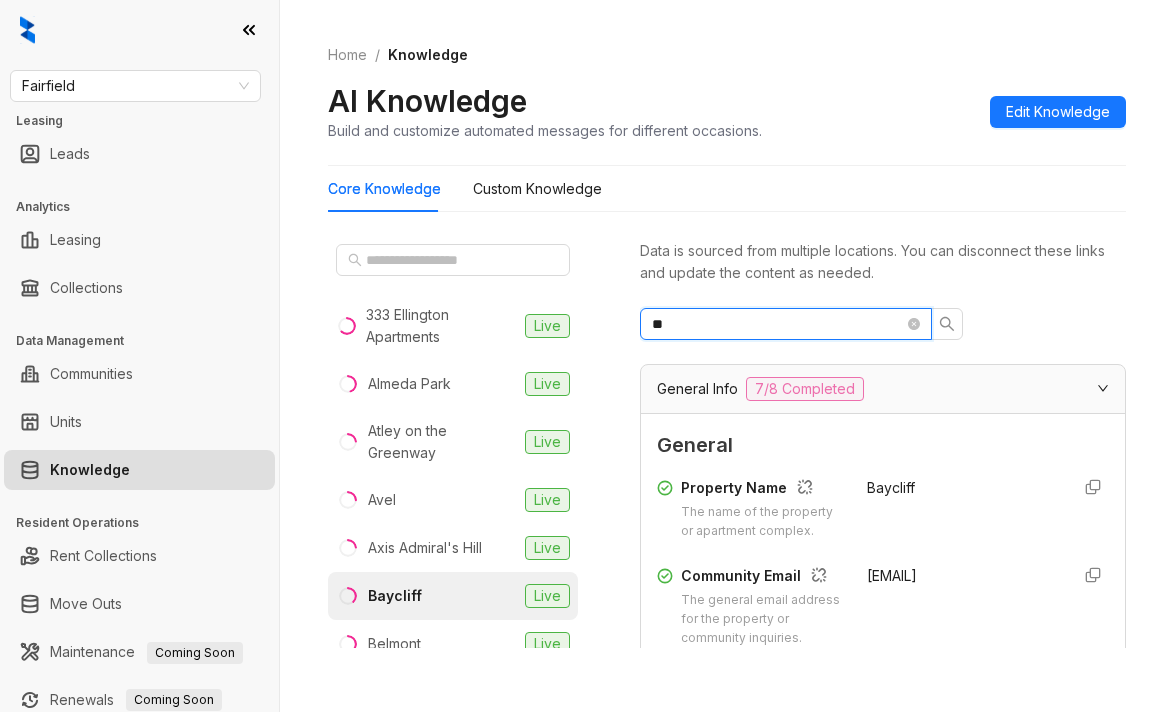 type on "*" 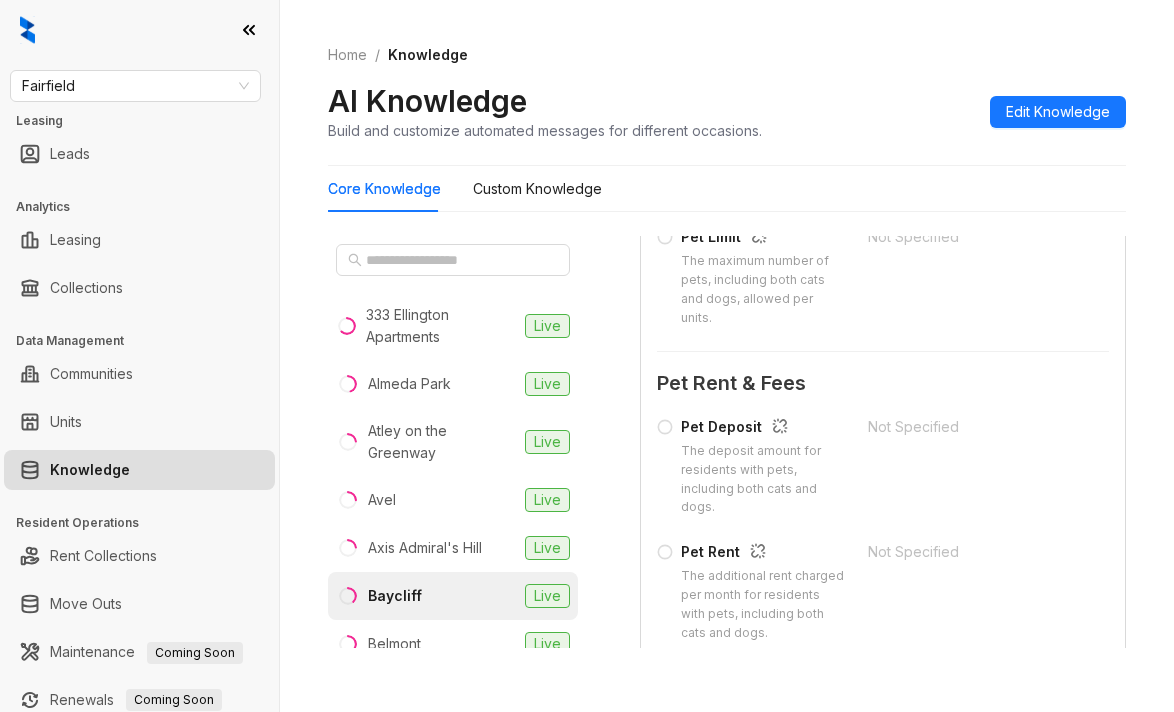 scroll, scrollTop: 400, scrollLeft: 0, axis: vertical 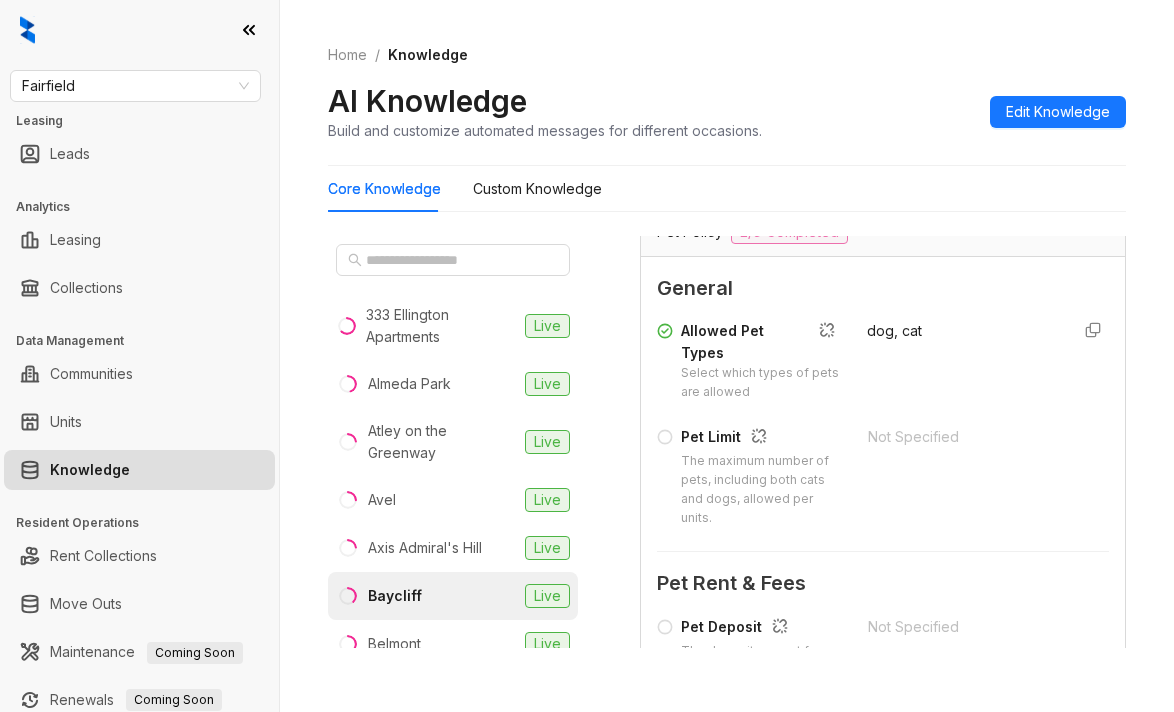 type on "***" 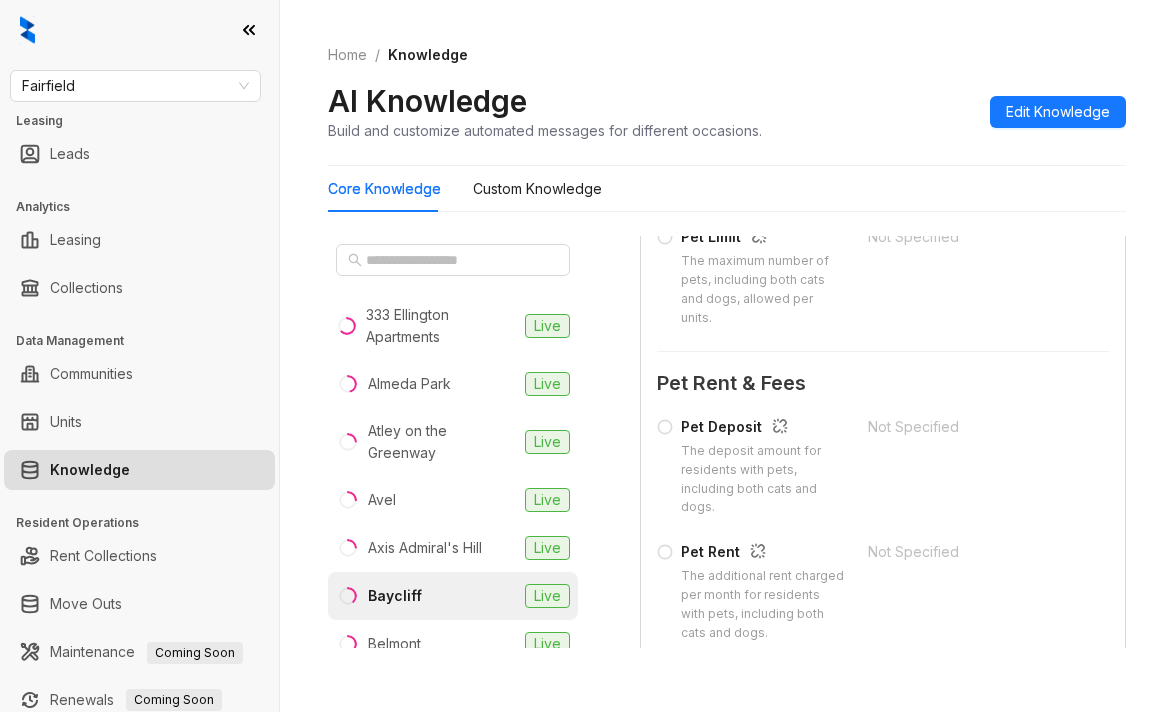 click on "Home  /  Knowledge AI Knowledge Build and customize automated messages for different occasions. Edit Knowledge Core Knowledge Custom Knowledge 333 Ellington Apartments Live Almeda Park Live Atley on the Greenway Live Avel Live Axis Admiral's Hill Live Baycliff Live Belmont Live Chroma Apartment Homes Live Coasterra Apartments Live Fallbrook Ranch Live Forest Creek Live Fountains at Tidwell Live Hilltop Commons Live Hollow Creek Live Inwood Station Live Jada Legacy Central Live Jayden Apartments Live Lakeside Vista Live Norte Town Lake Apartments Live Opal Legacy Central Live Park Village Live Rivair Apartment Homes Live Riverstone Live Rock Peak on Sunset Apartments Live Sterling Green Village & Sheldon Ranch Apartments Live Terrena Live The Belhaven Apartments Live The Bradley Braddock Road Station Live The District at Scottsdale Live The Montgomery Live The Quill Live The Slate at Andover Live The Sorento Live Tidwell Estates Live Treo Apartments Live Turnleaf Live Verge Live Vero Apartments Live Live IDEA1" at bounding box center [727, 356] 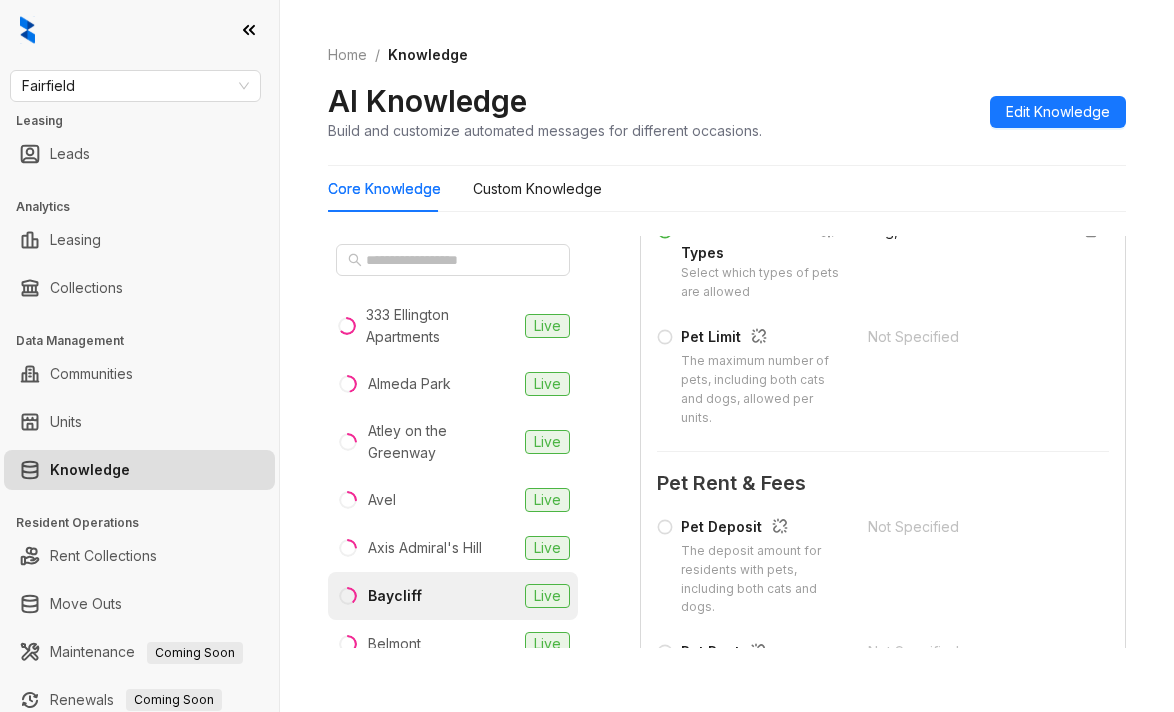 scroll, scrollTop: 300, scrollLeft: 0, axis: vertical 